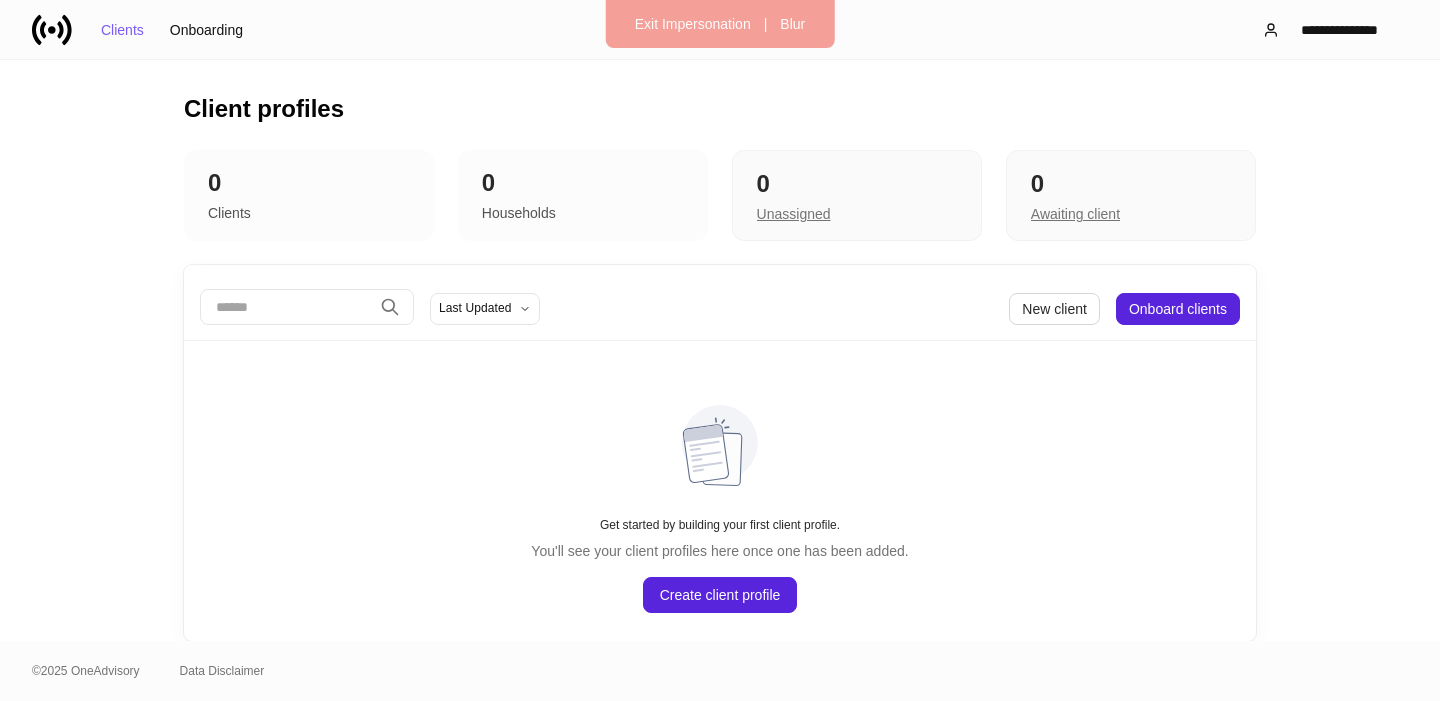 scroll, scrollTop: 0, scrollLeft: 0, axis: both 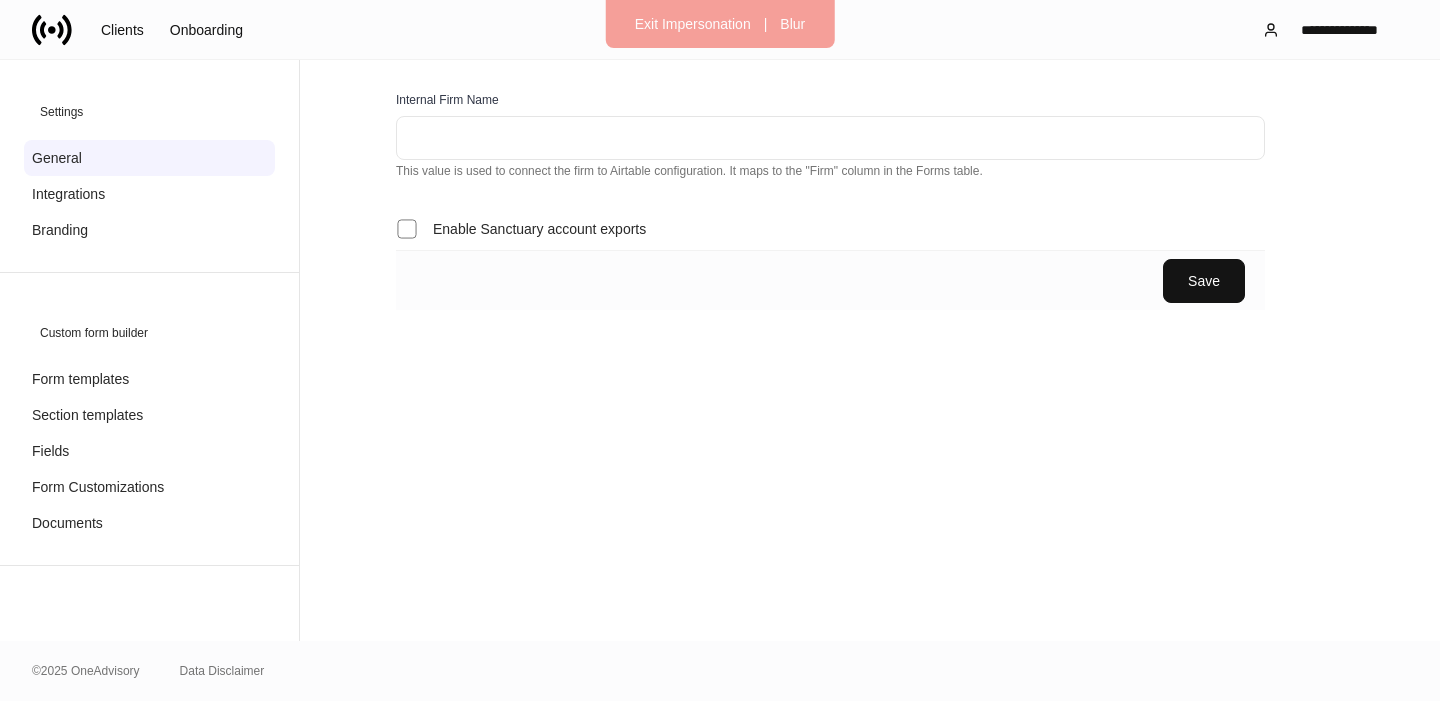 click at bounding box center [830, 138] 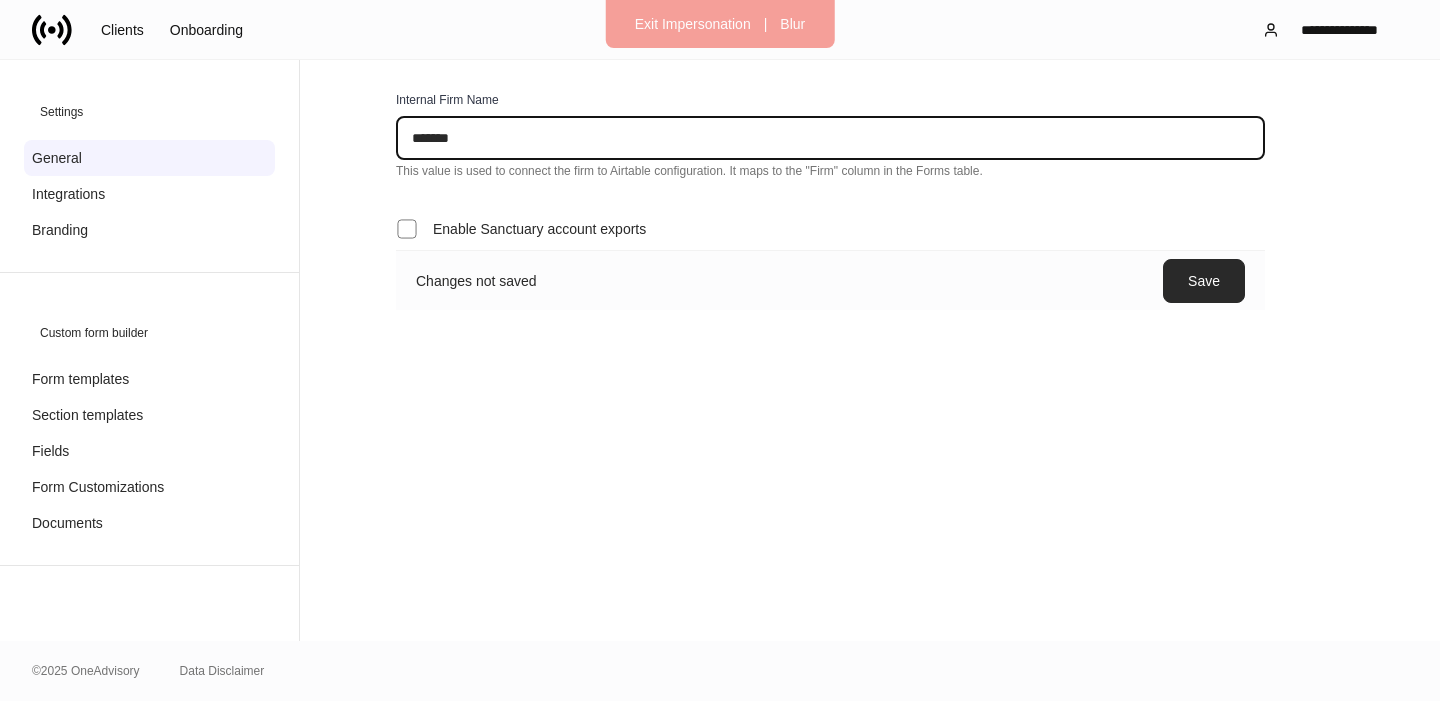 type on "*******" 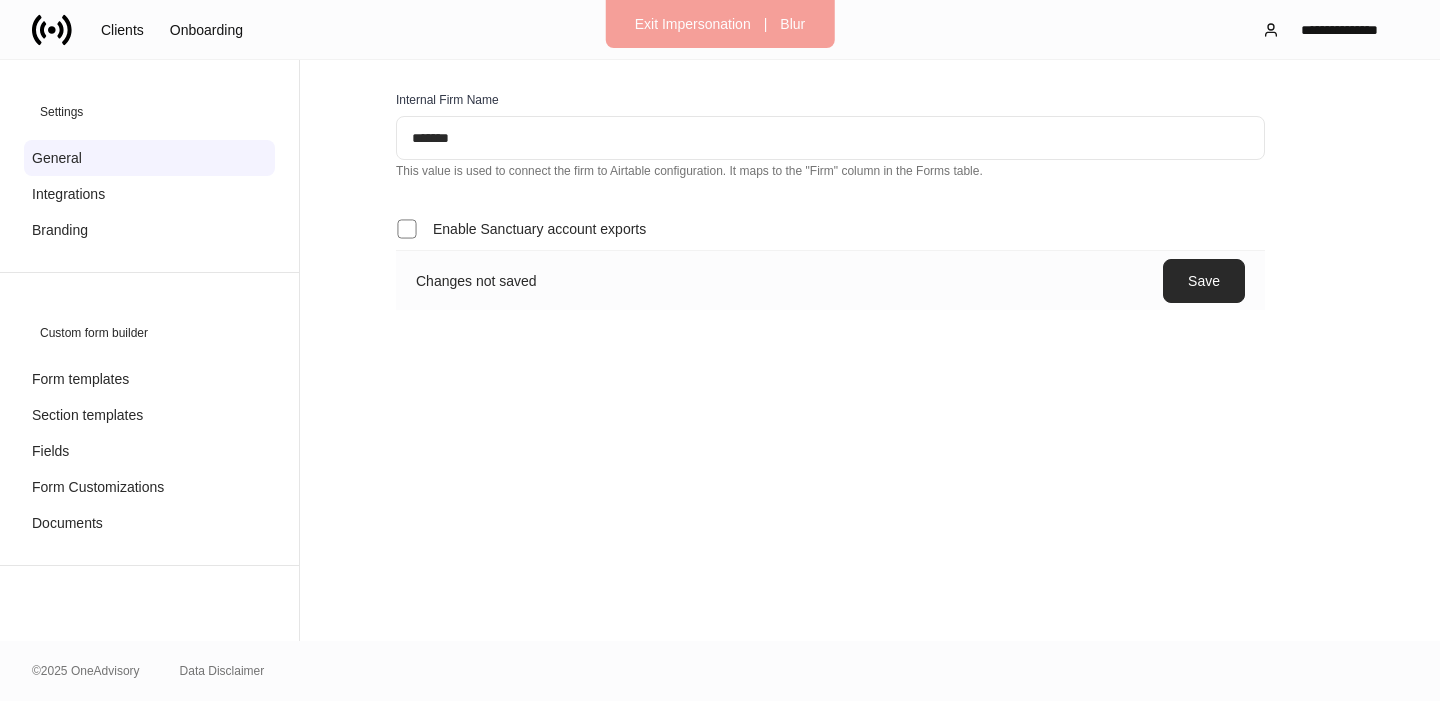 click on "Save" at bounding box center [1204, 281] 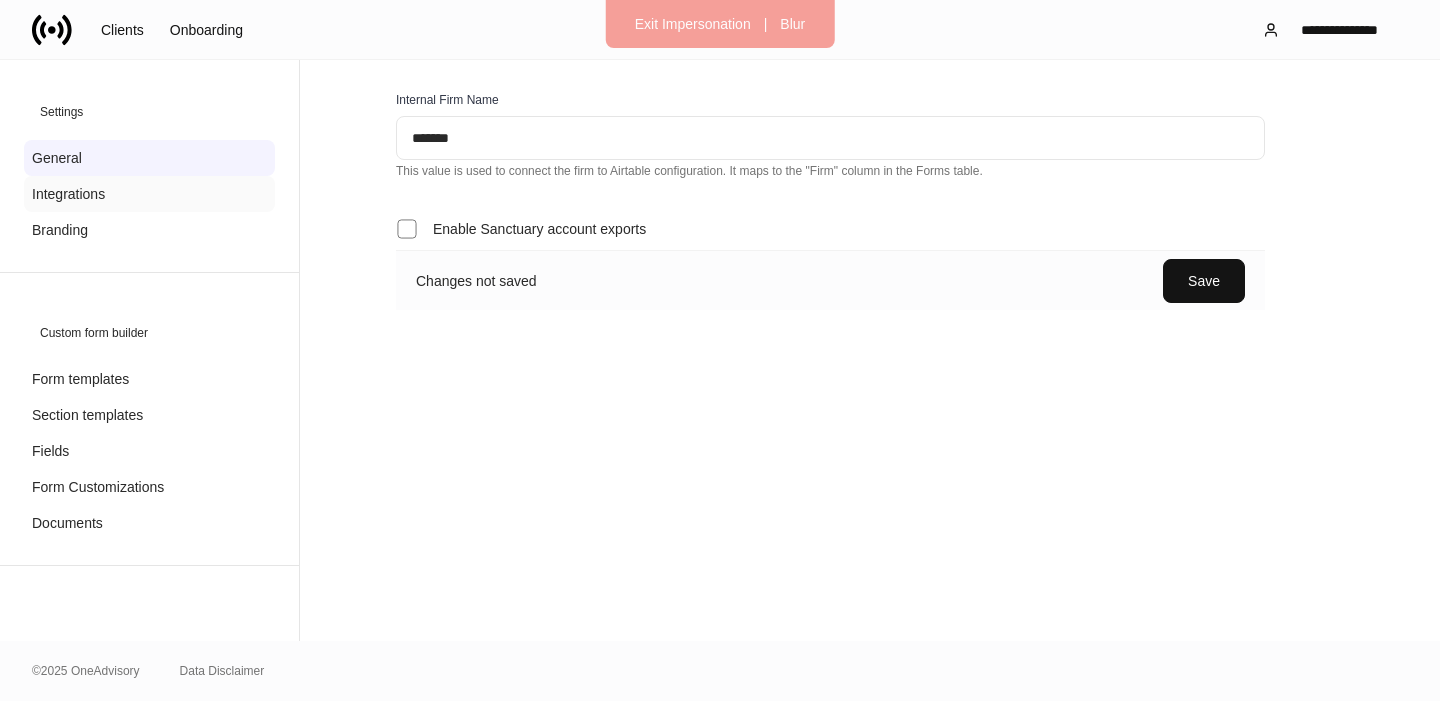 click on "Integrations" at bounding box center [149, 194] 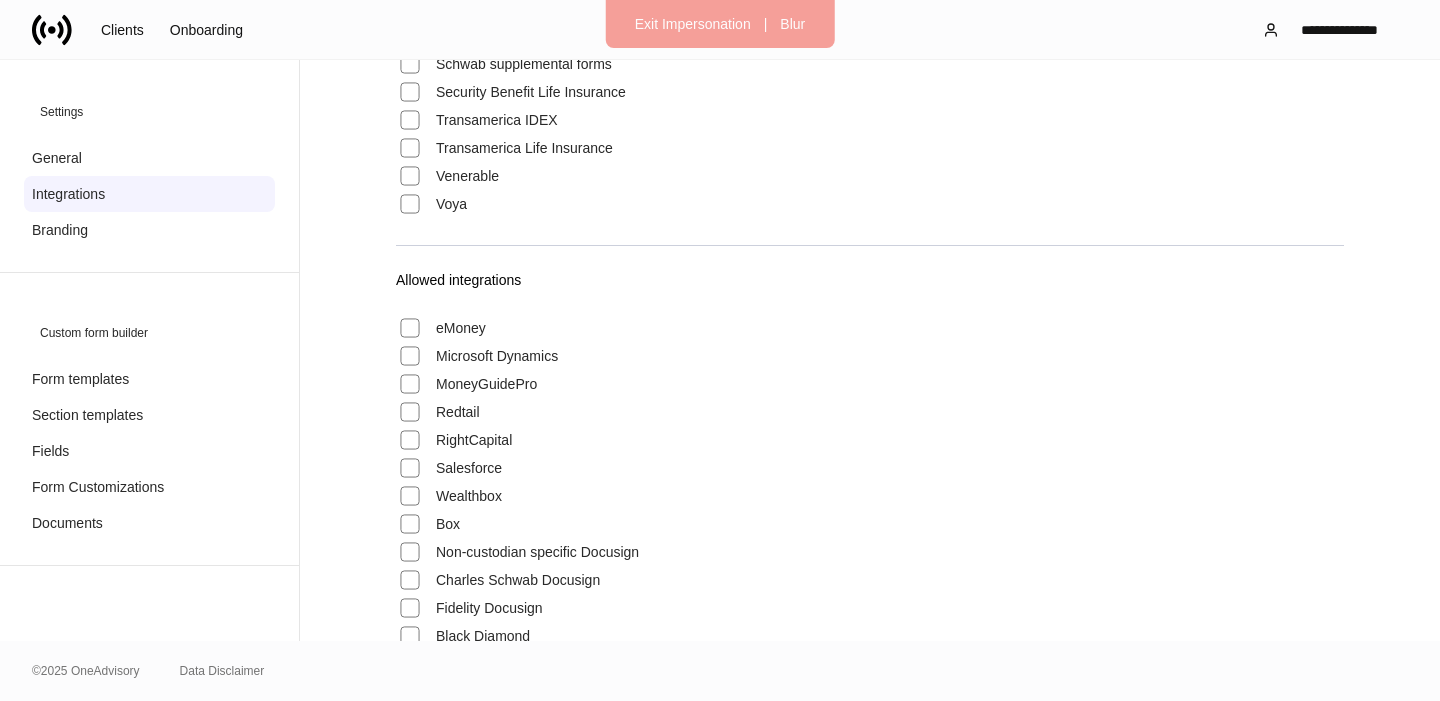 scroll, scrollTop: 1341, scrollLeft: 0, axis: vertical 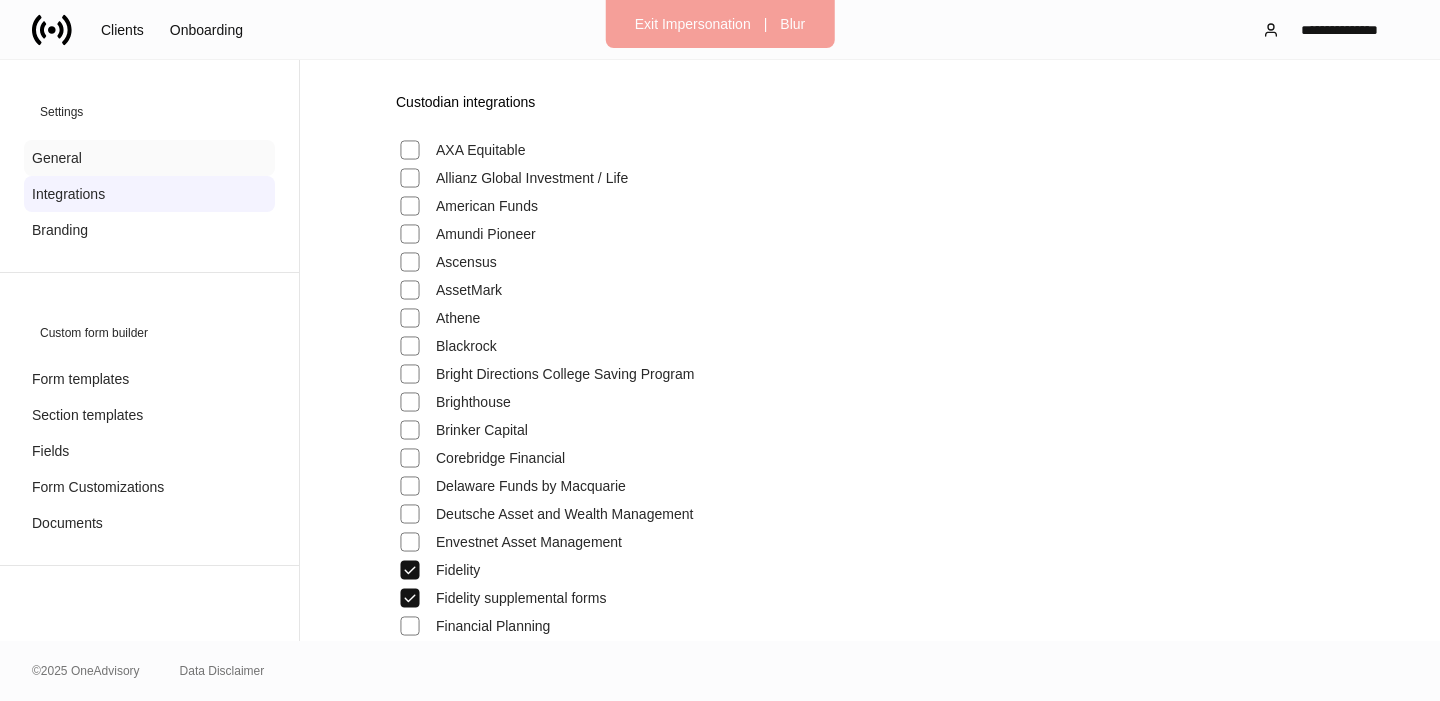 click on "General" at bounding box center [149, 158] 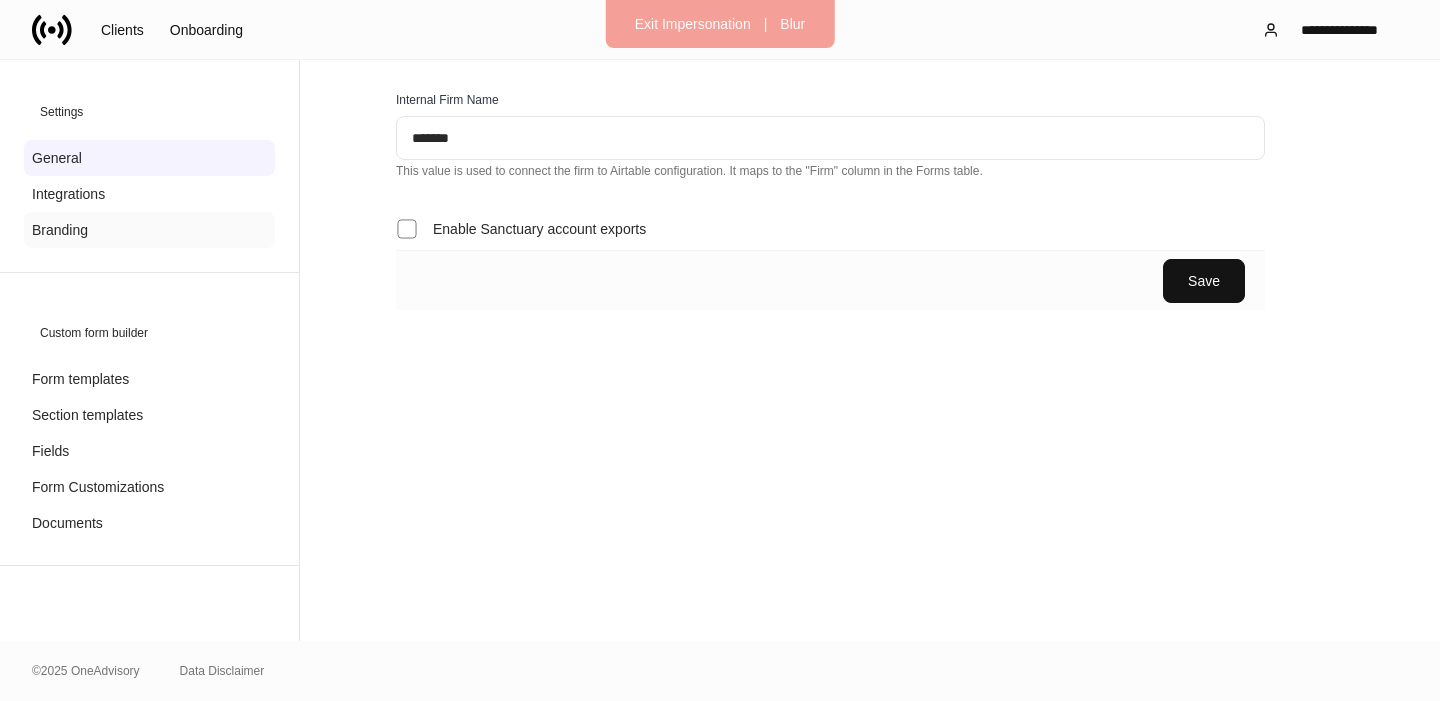 click on "Branding" at bounding box center [149, 230] 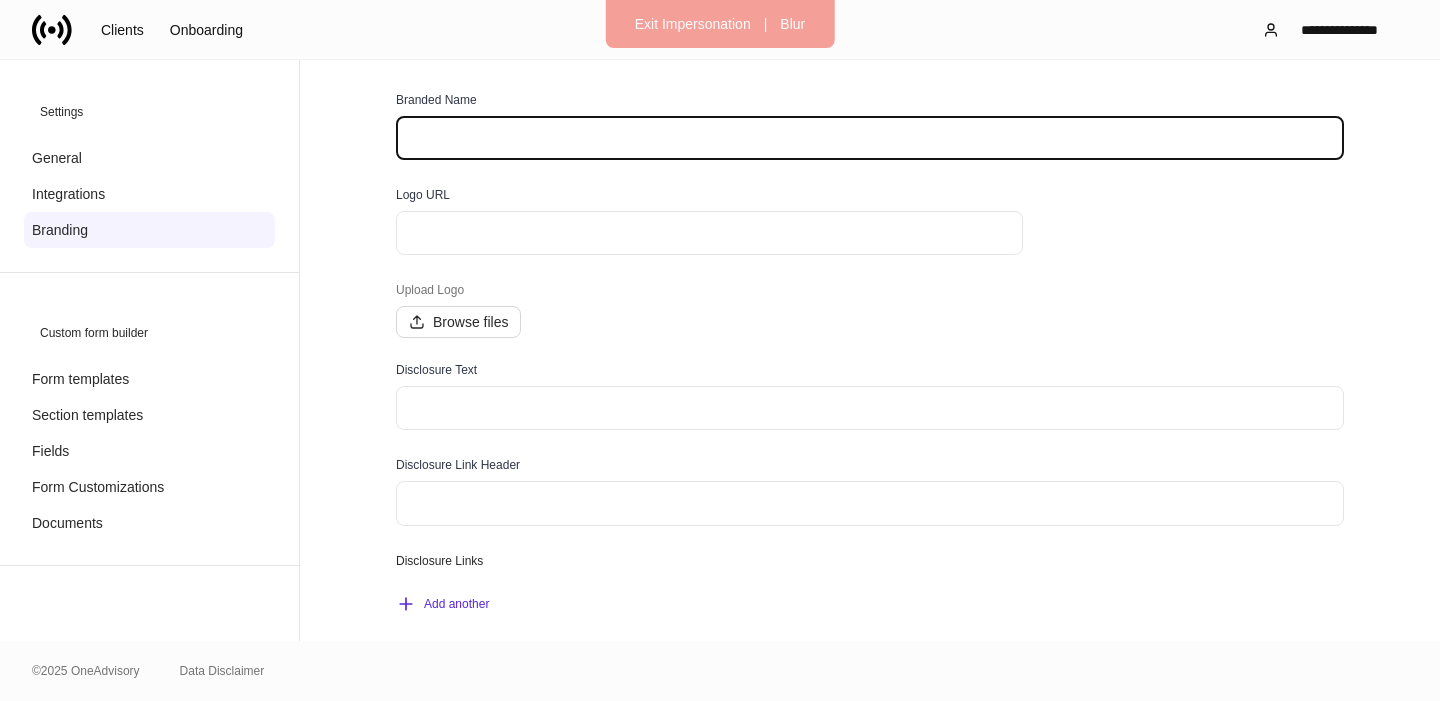 click at bounding box center (870, 138) 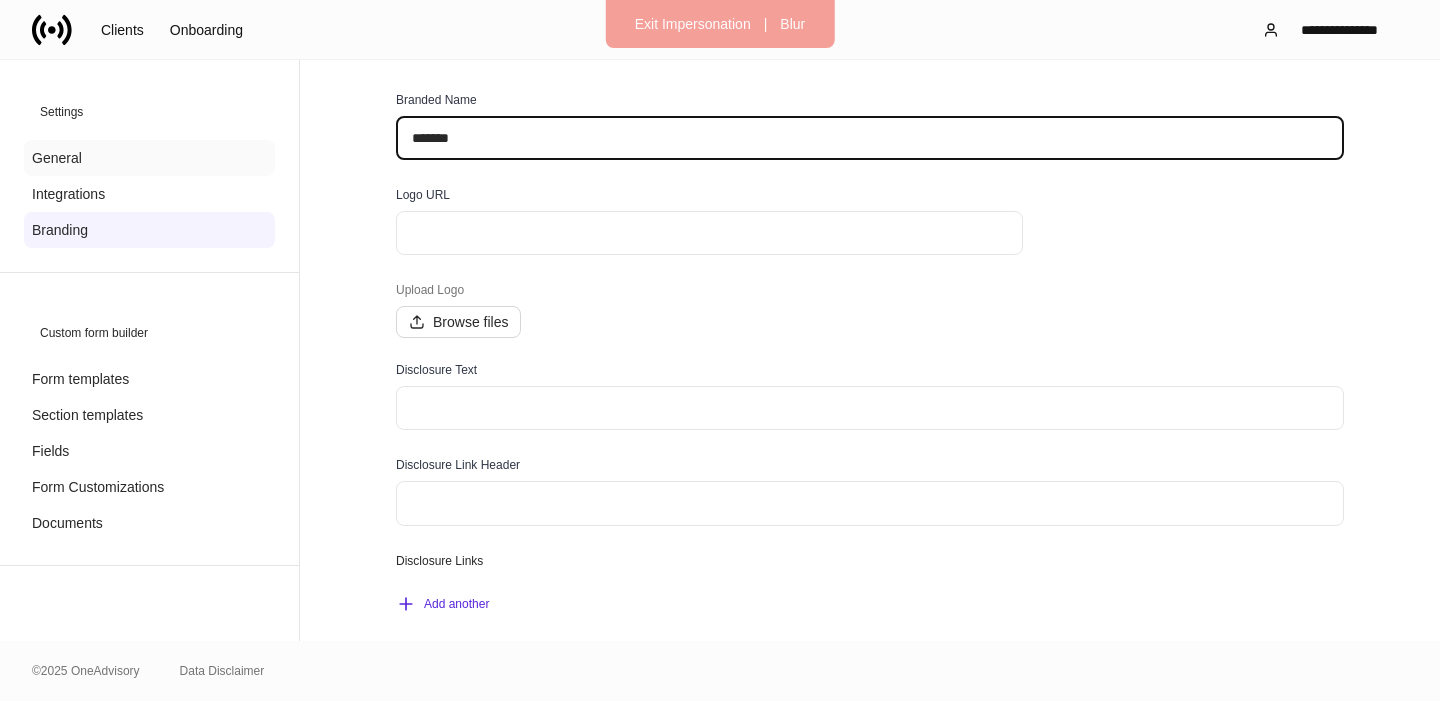 type on "*******" 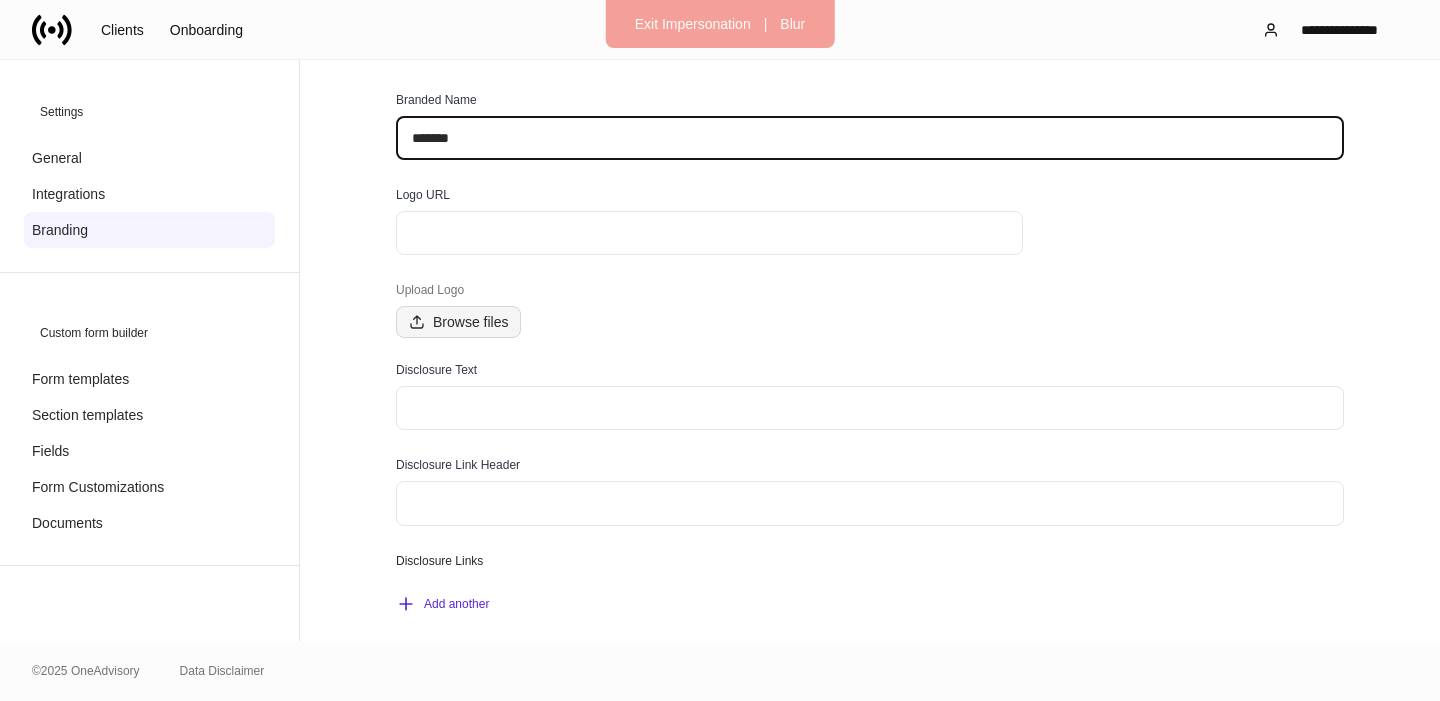 click on "Browse files" at bounding box center [458, 322] 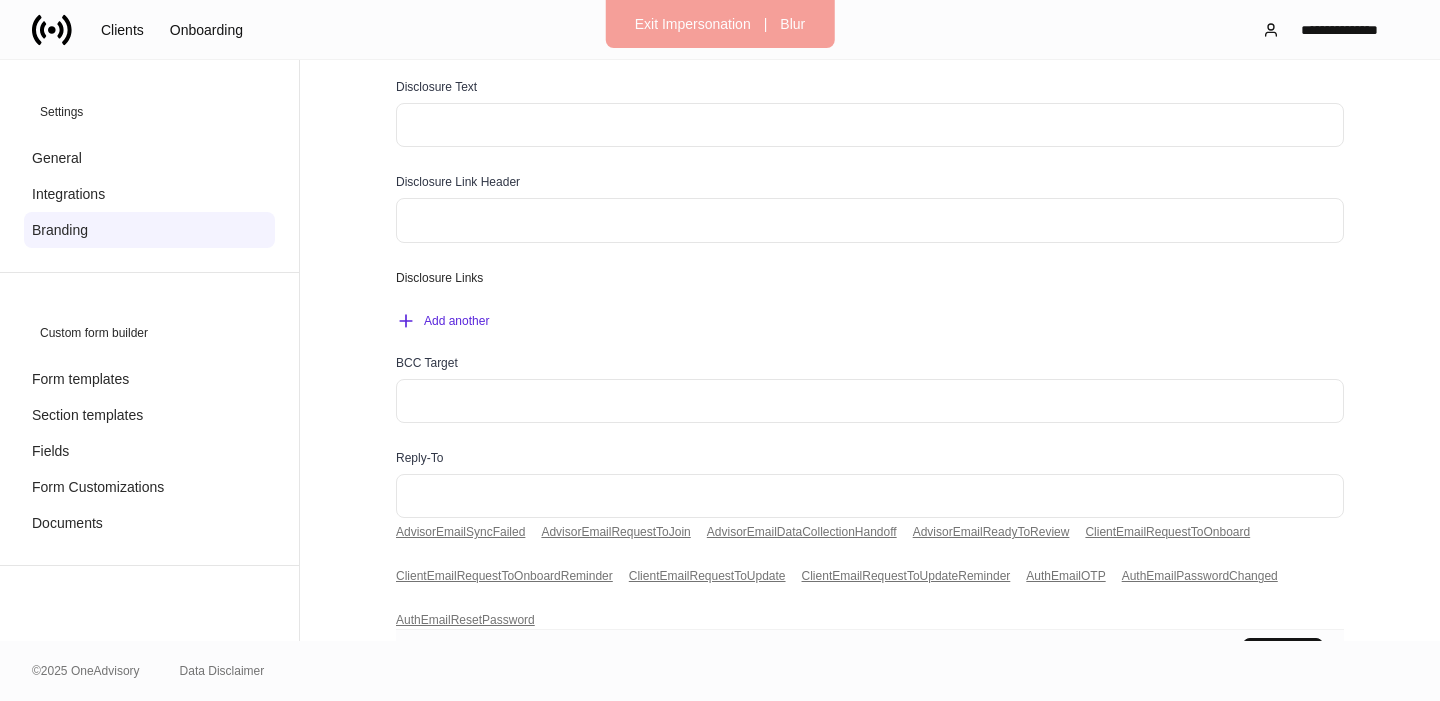 scroll, scrollTop: 367, scrollLeft: 0, axis: vertical 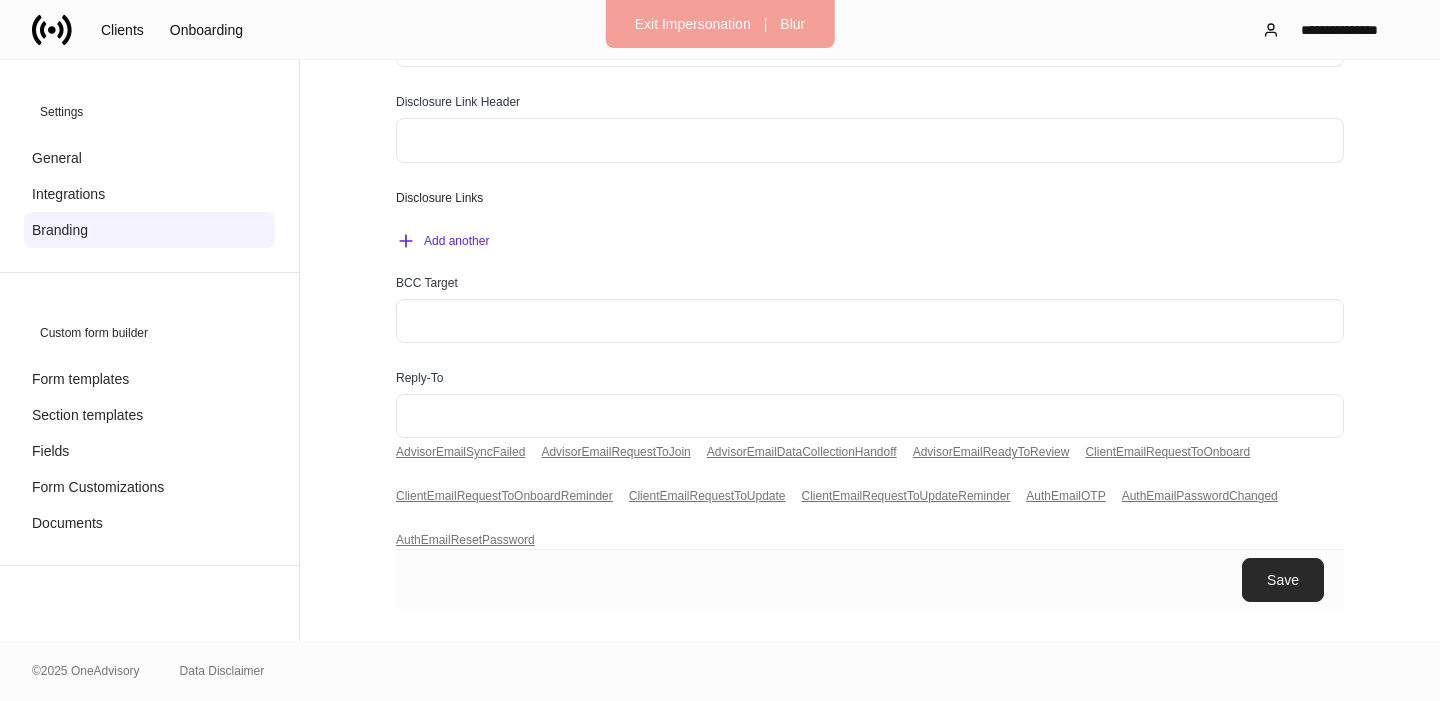 click on "Save" at bounding box center [1283, 580] 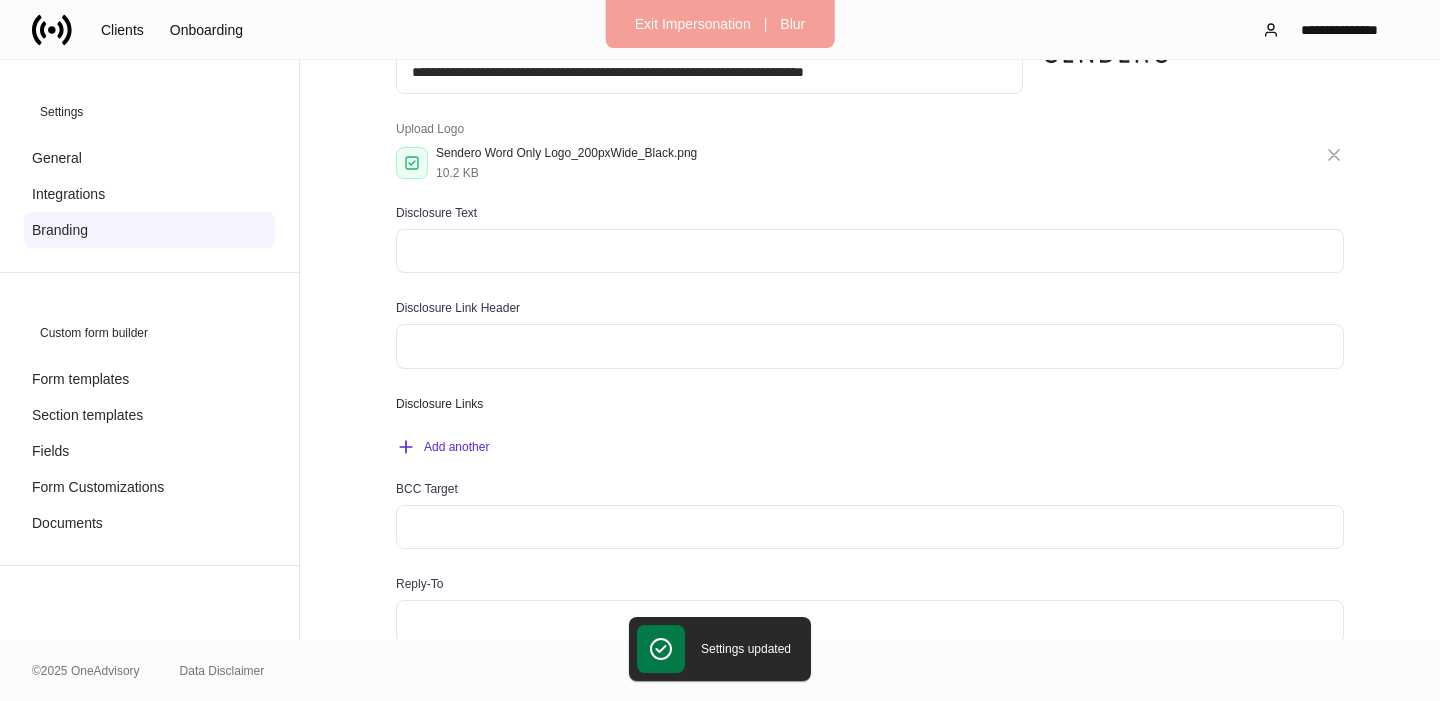 scroll, scrollTop: 177, scrollLeft: 0, axis: vertical 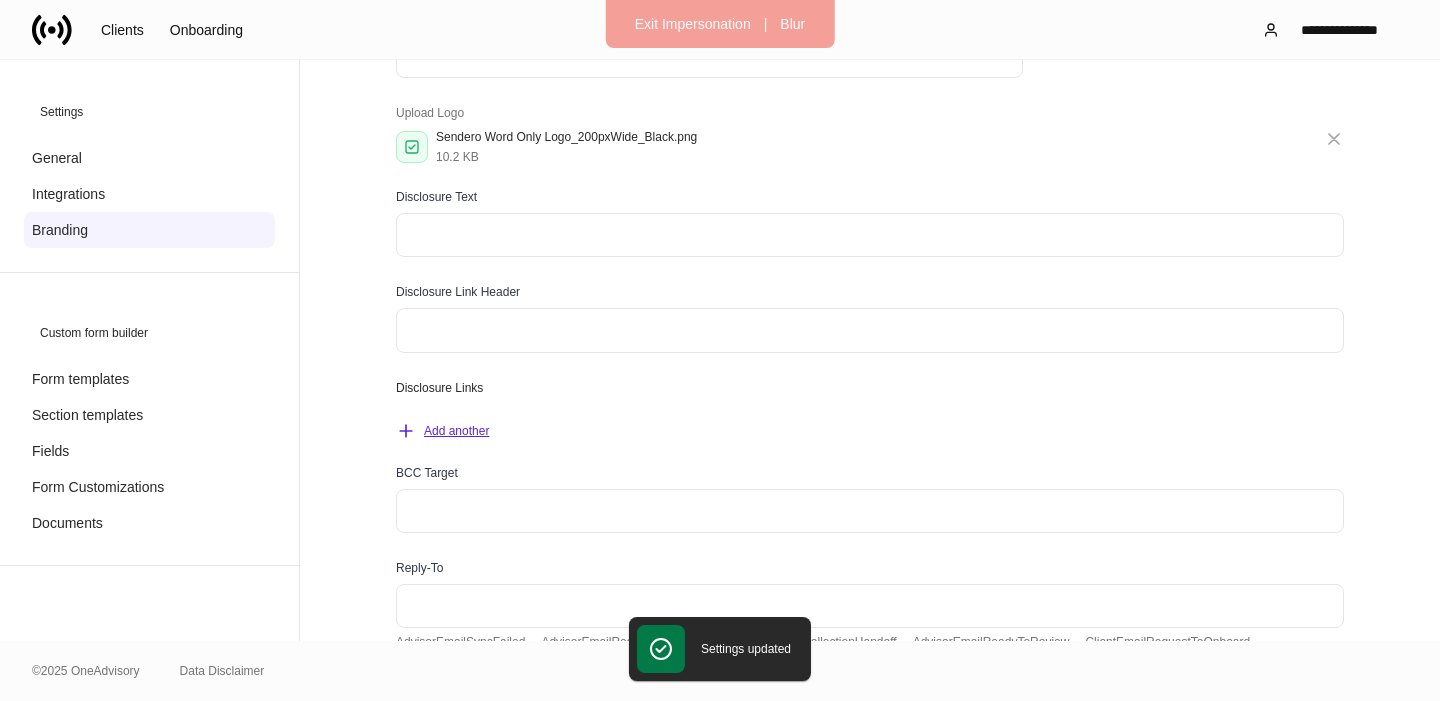 click on "Add another" at bounding box center [442, 431] 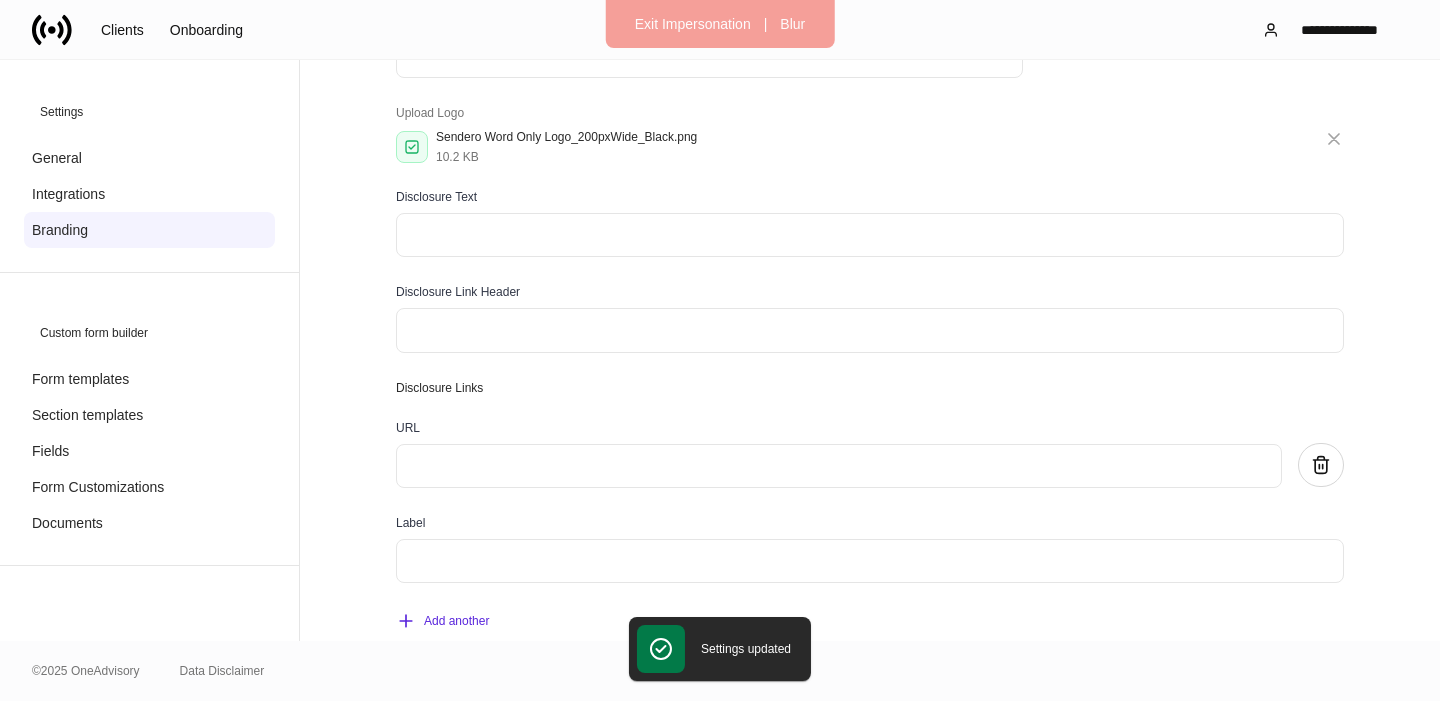 click at bounding box center (839, 466) 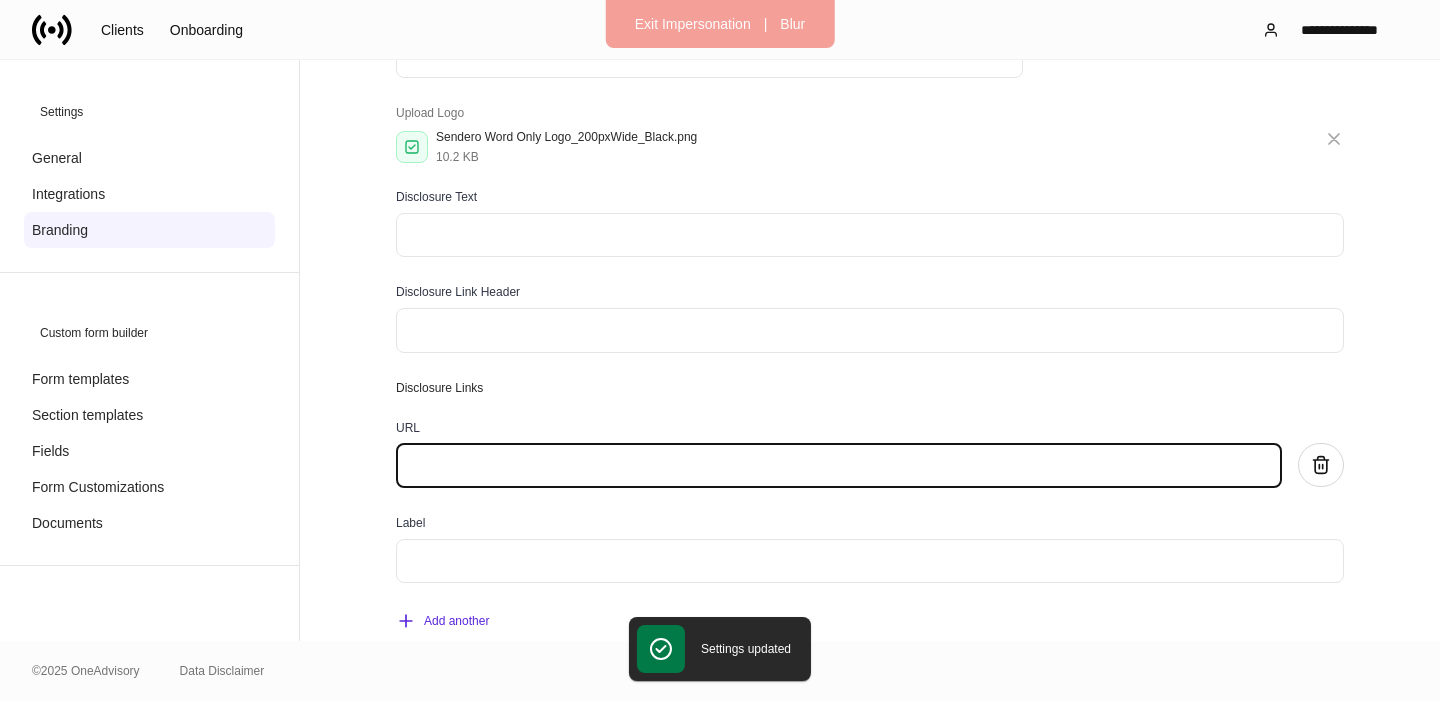 paste on "**********" 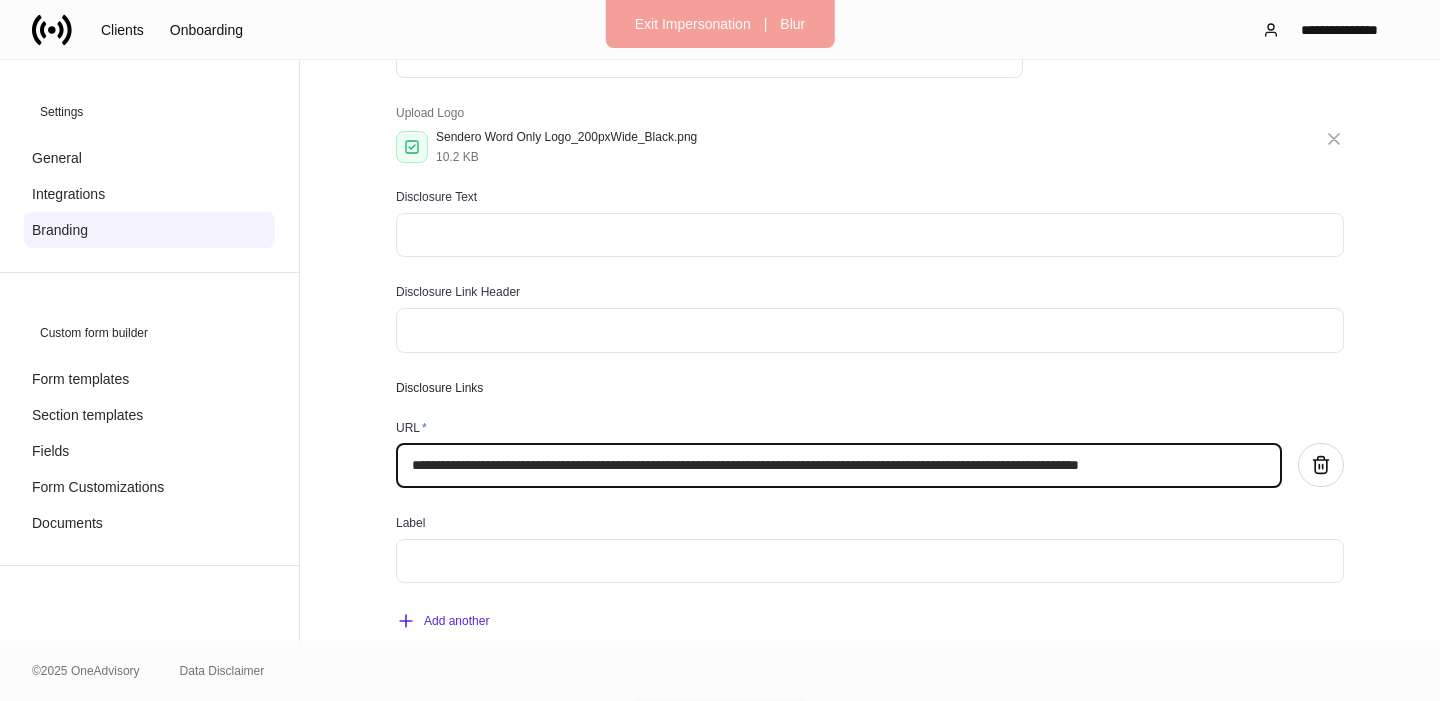 scroll, scrollTop: 0, scrollLeft: 86, axis: horizontal 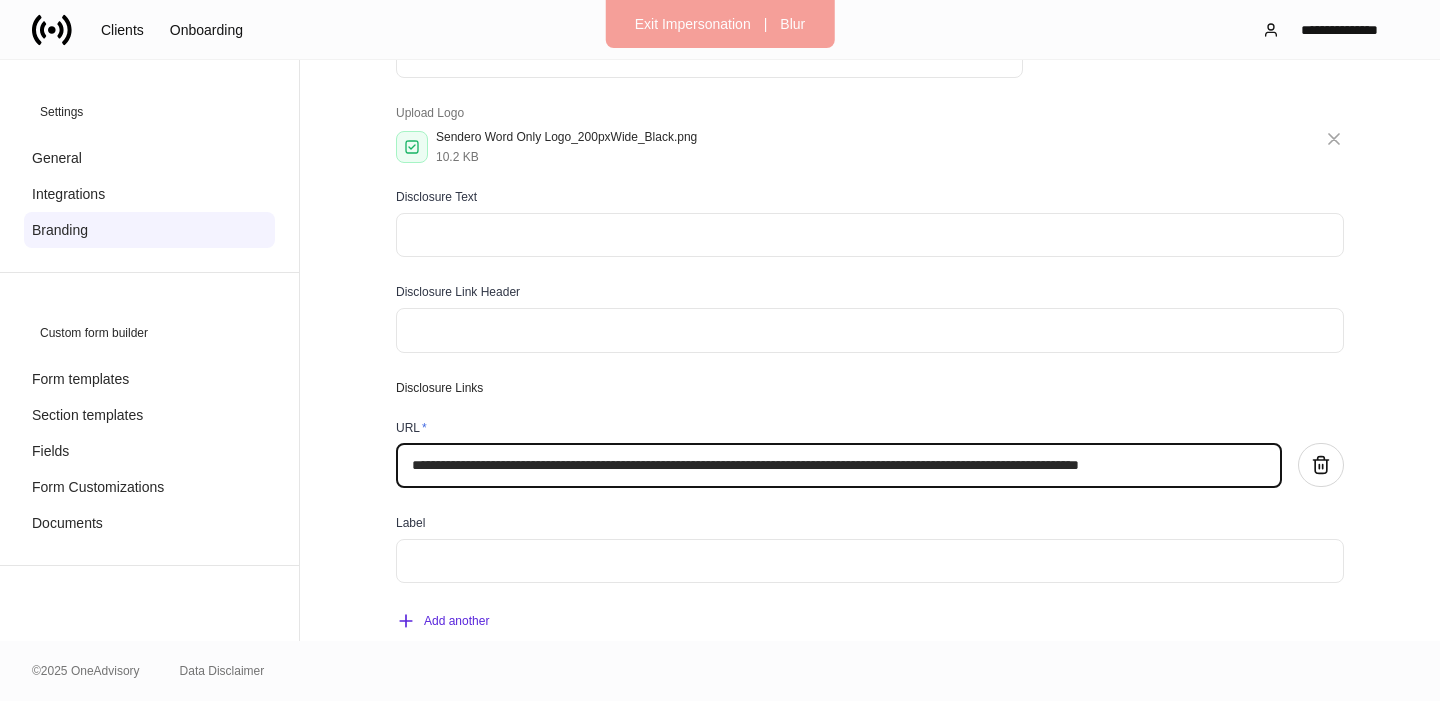 type on "**********" 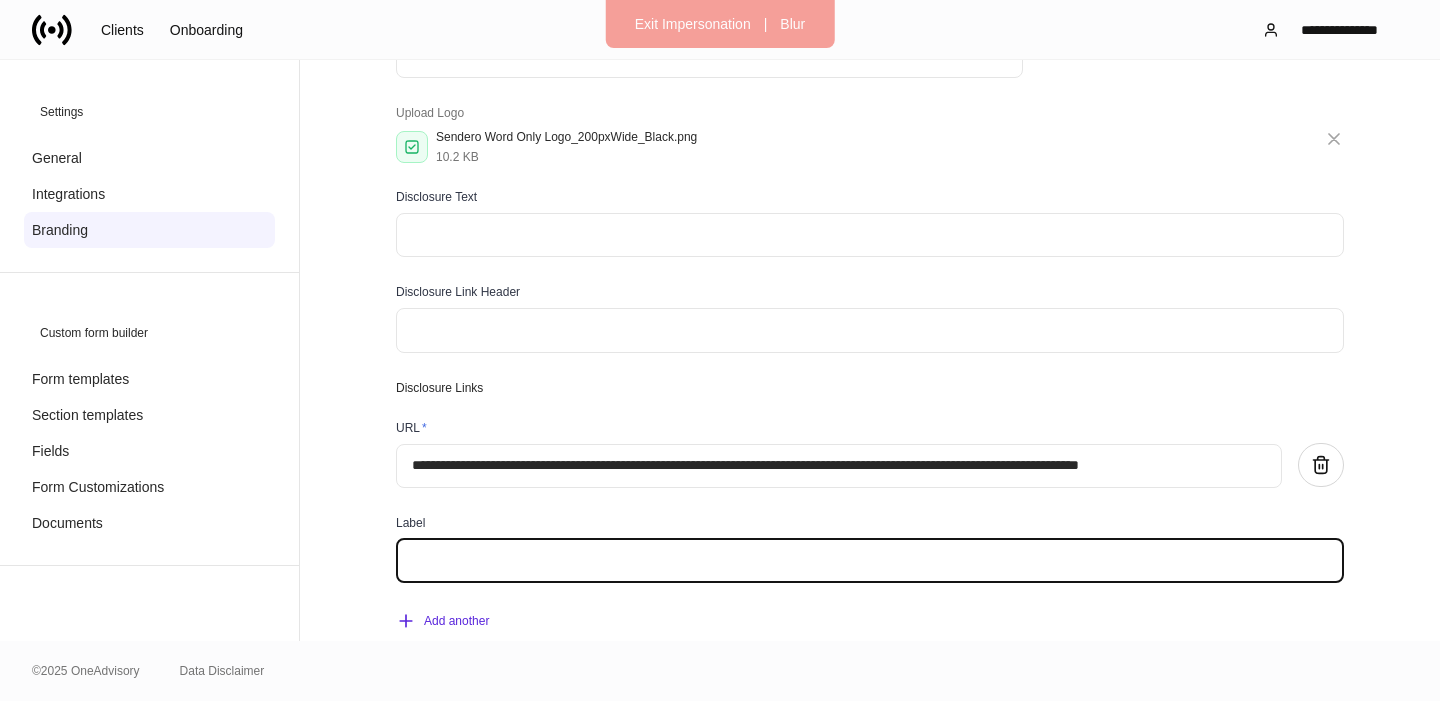 click at bounding box center [870, 561] 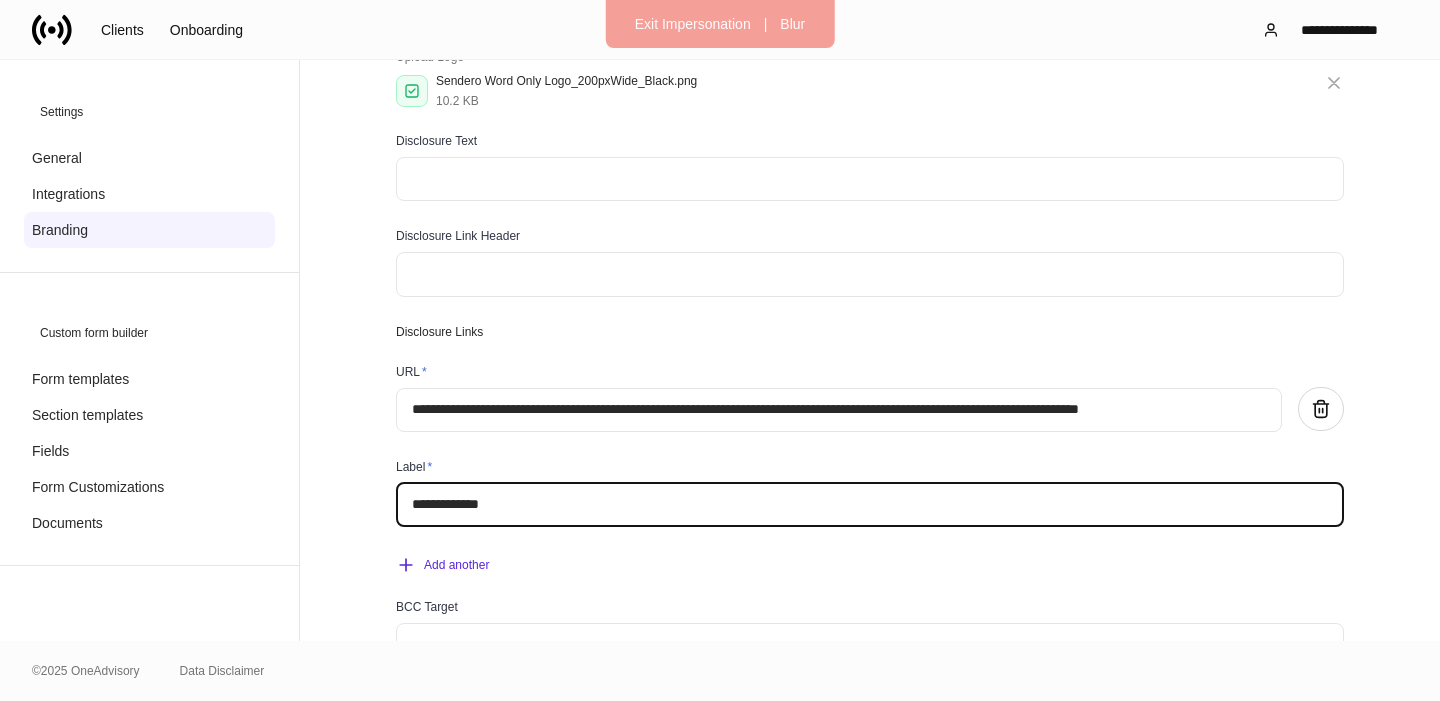 scroll, scrollTop: 235, scrollLeft: 0, axis: vertical 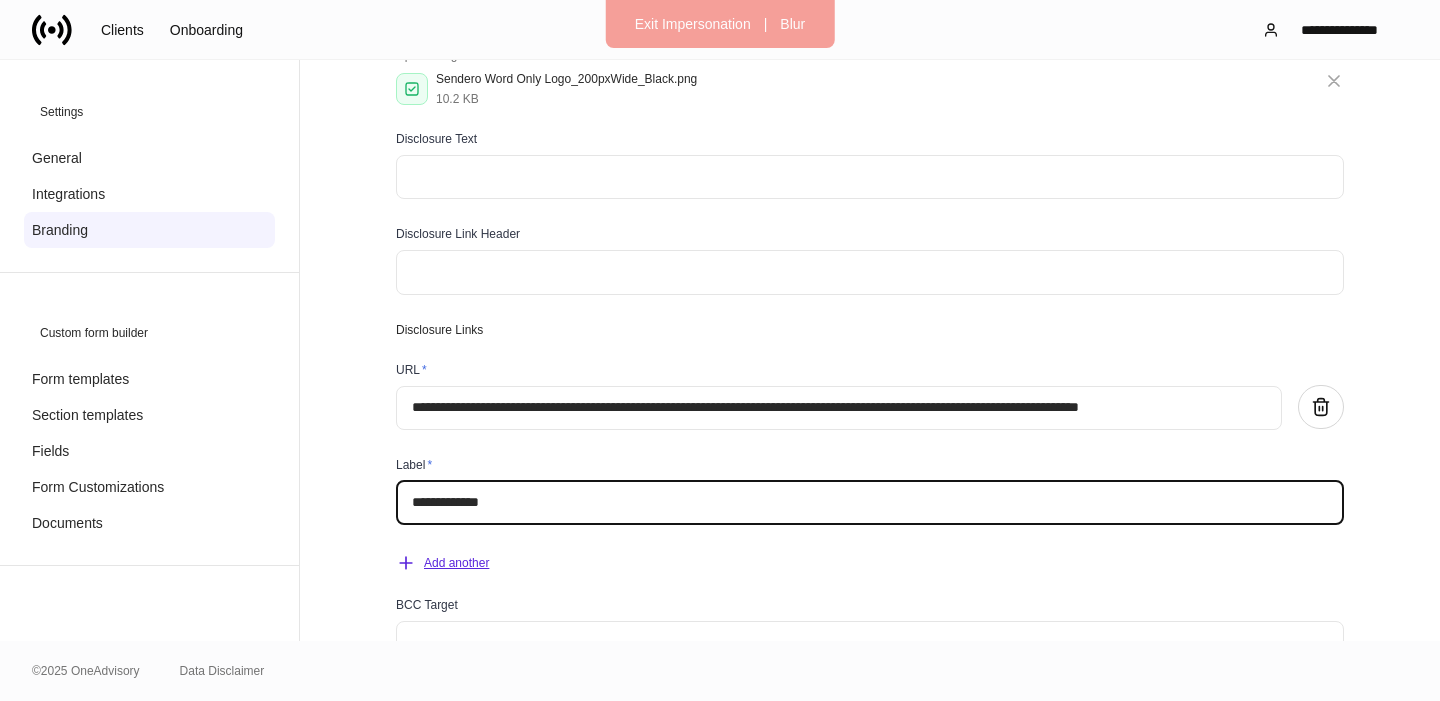type on "**********" 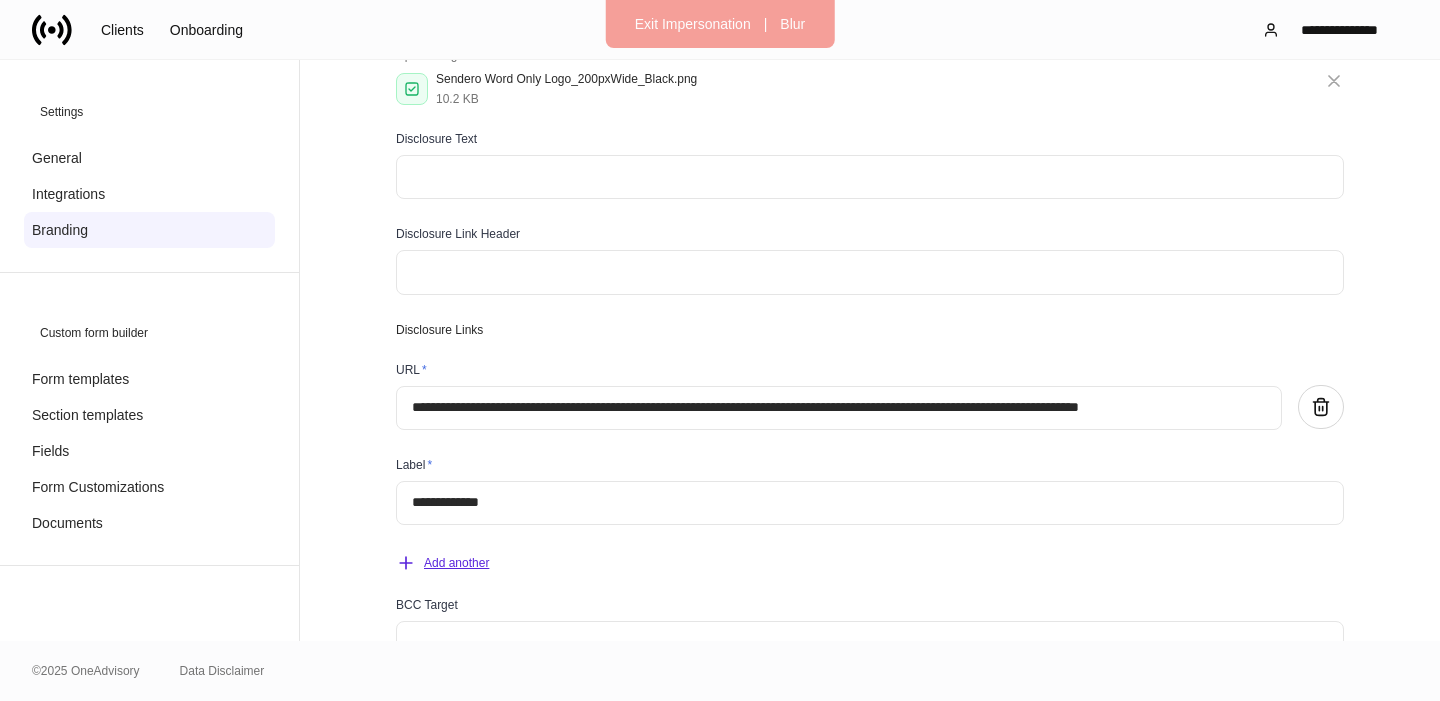click on "Add another" at bounding box center [442, 563] 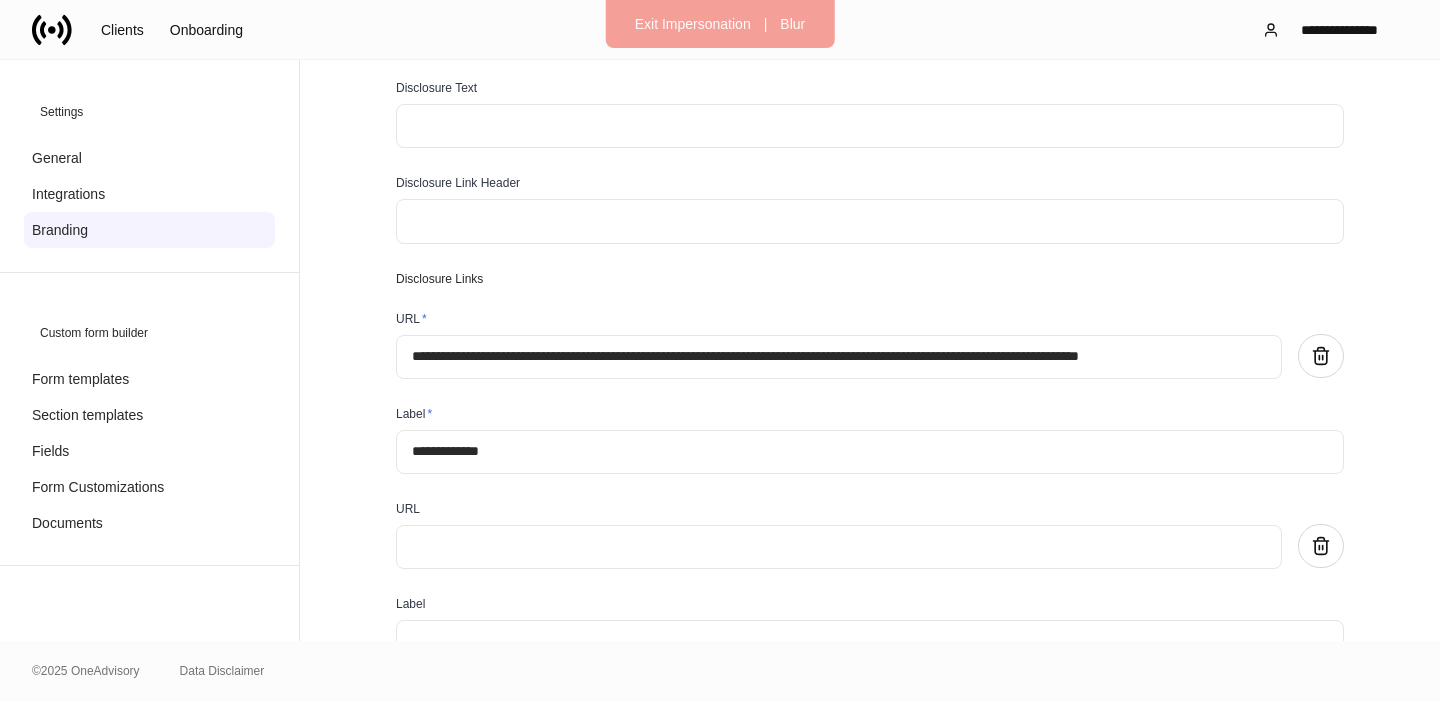 scroll, scrollTop: 341, scrollLeft: 0, axis: vertical 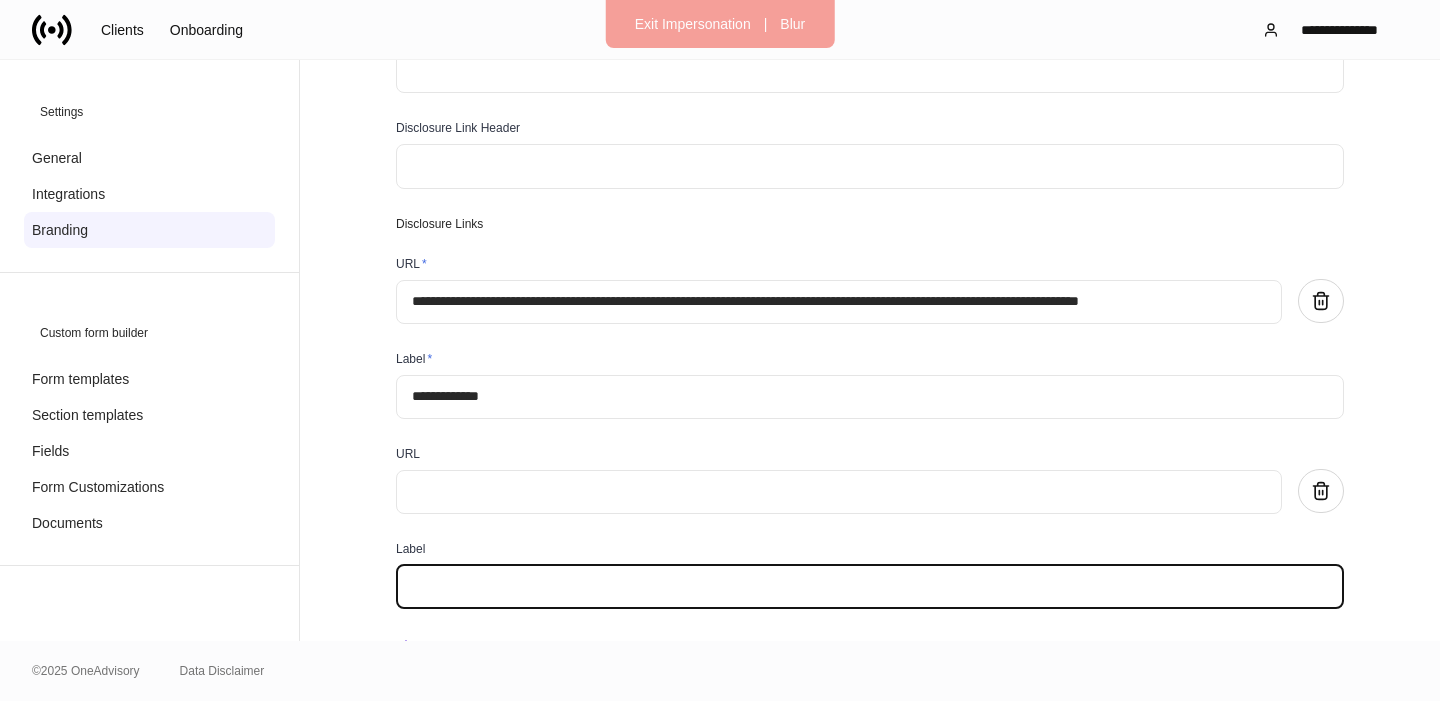 click at bounding box center (870, 587) 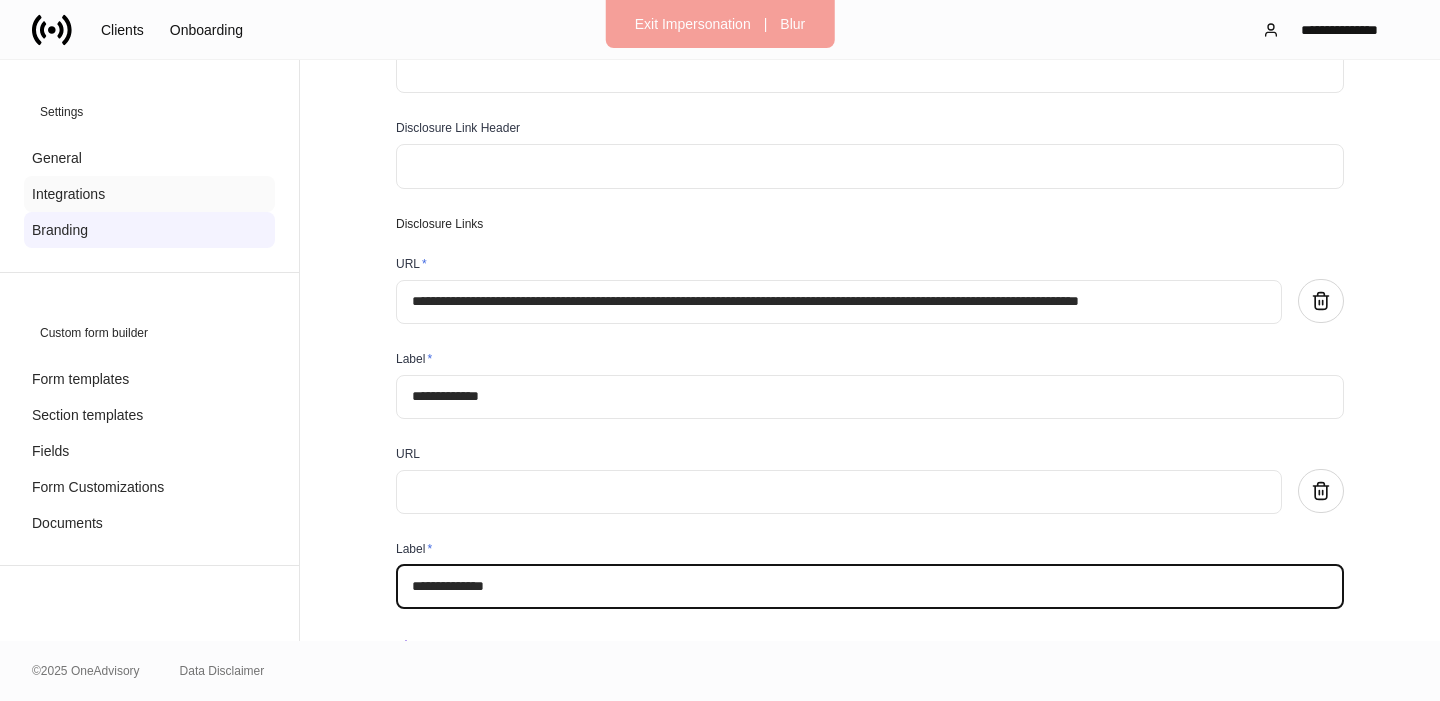 type on "**********" 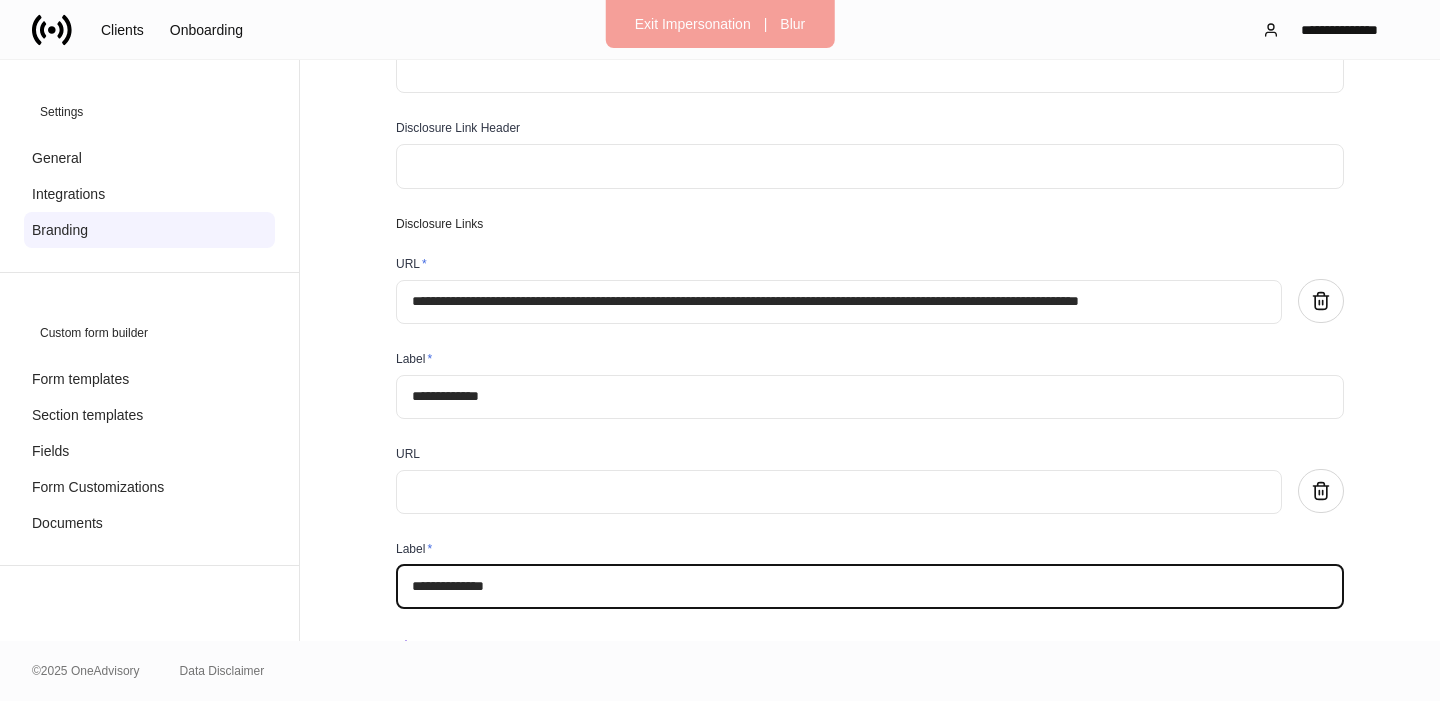 click at bounding box center (839, 492) 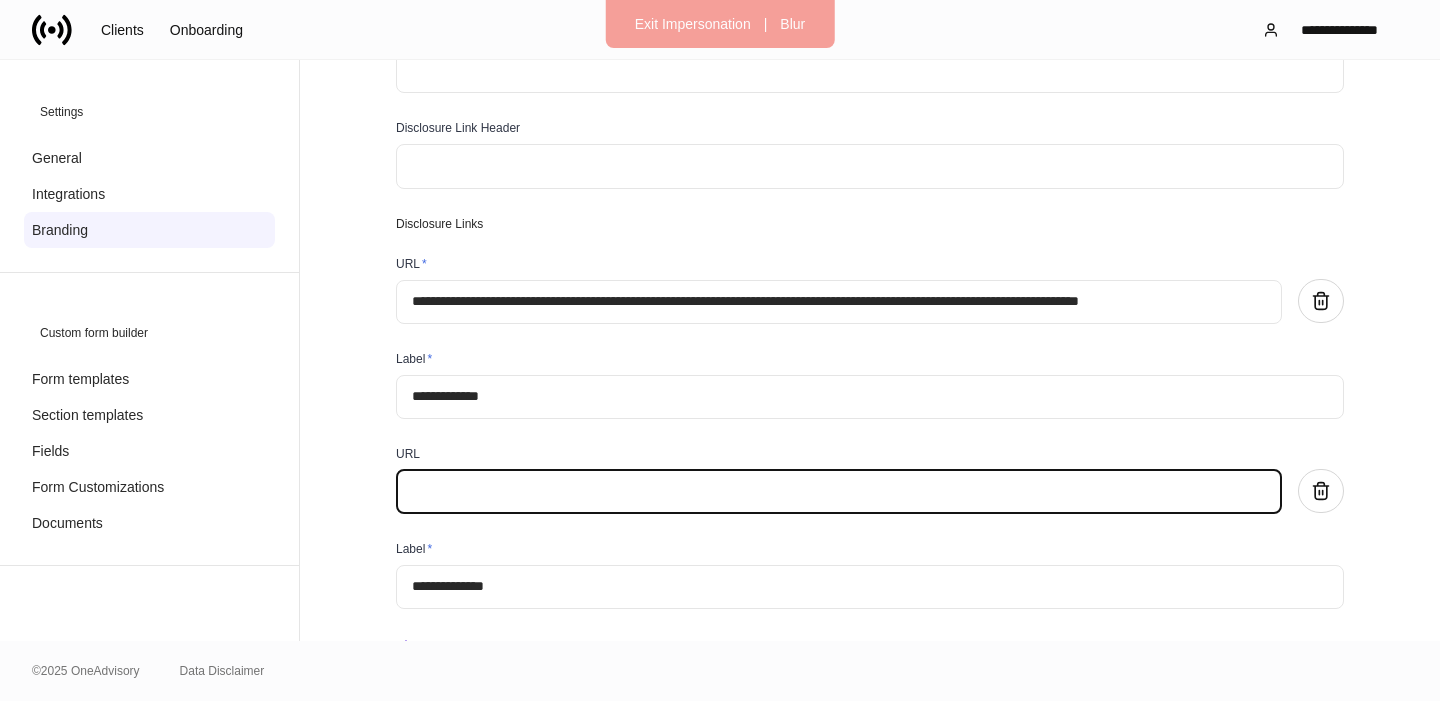 paste on "**********" 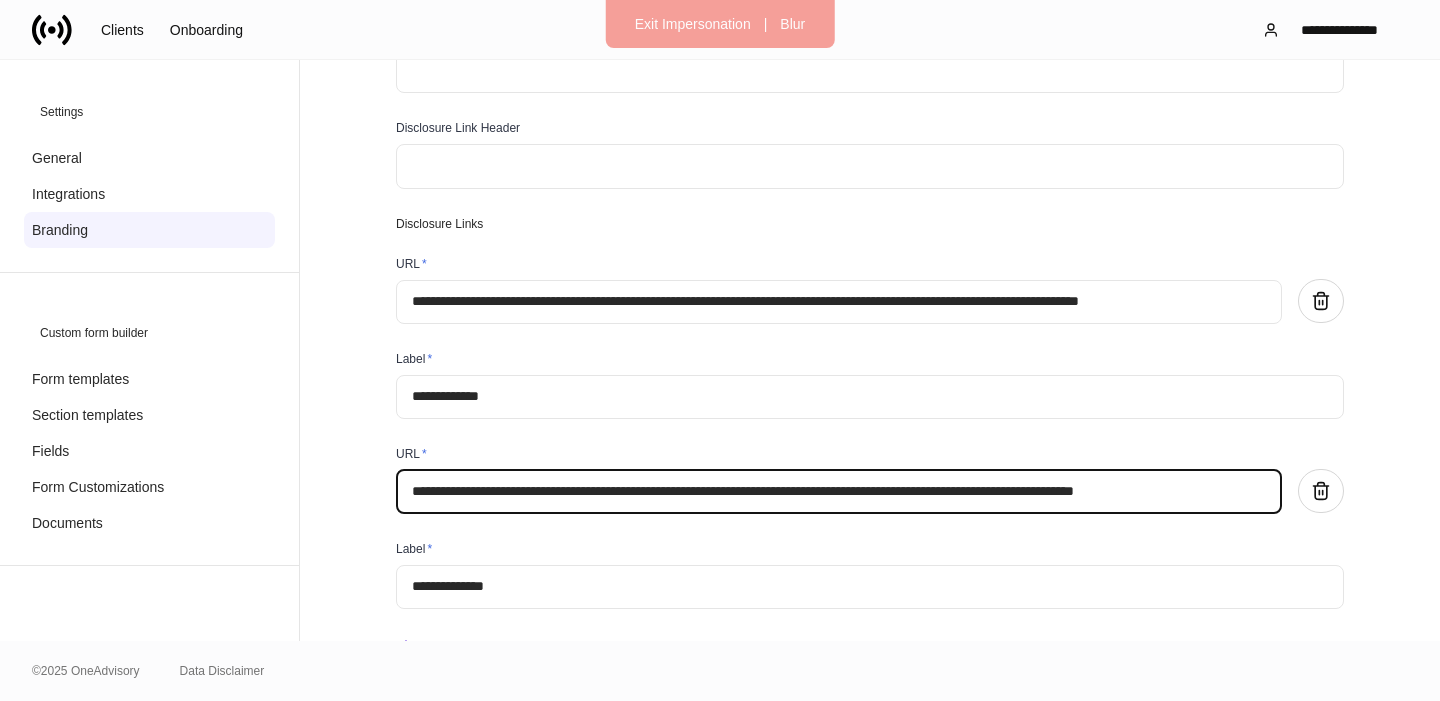 scroll, scrollTop: 0, scrollLeft: 67, axis: horizontal 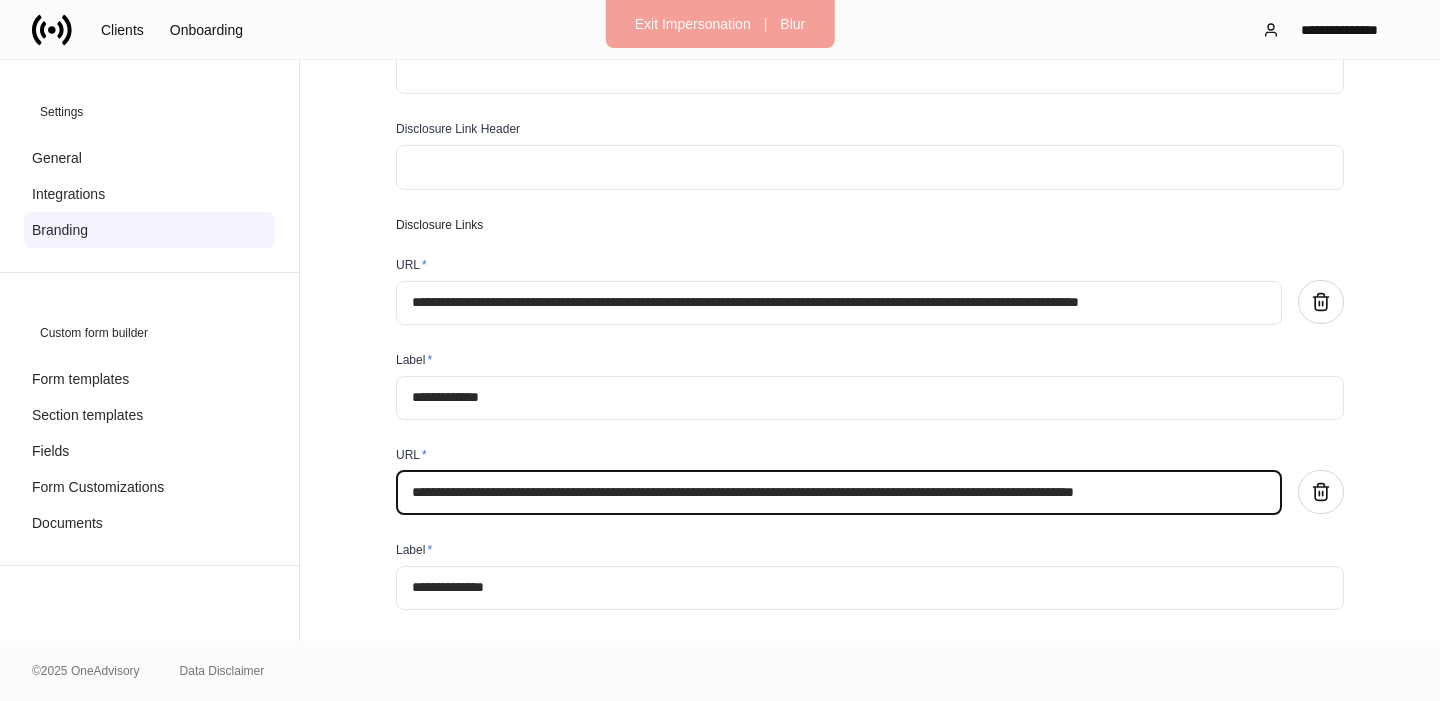 type on "**********" 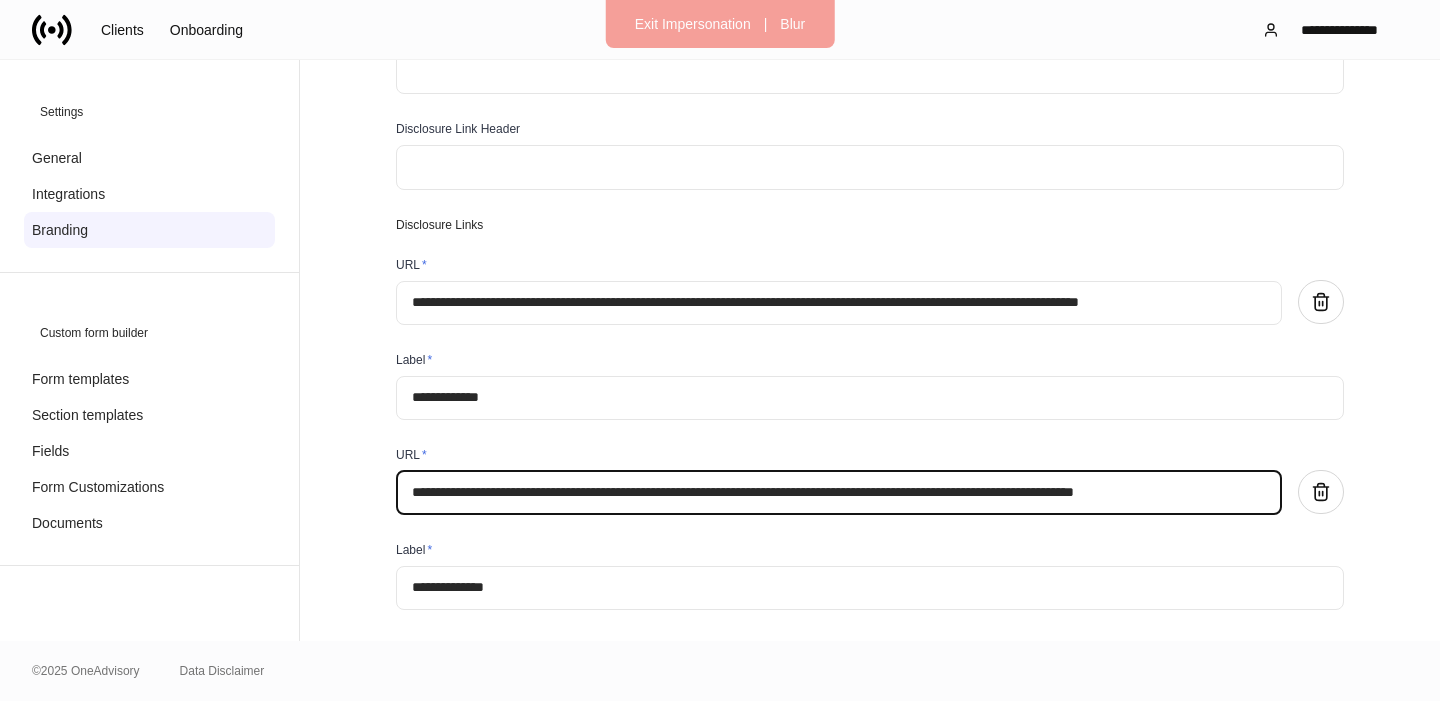 click at bounding box center [870, 167] 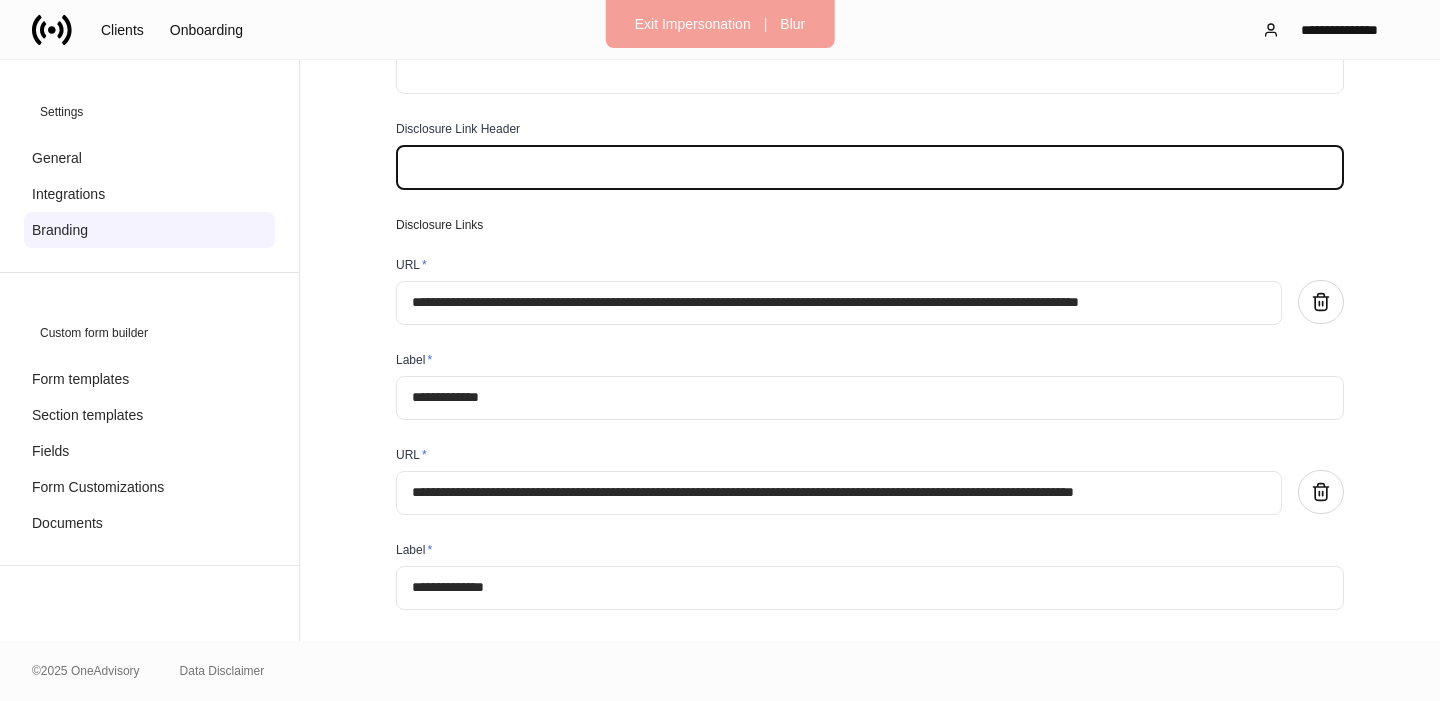 paste on "****" 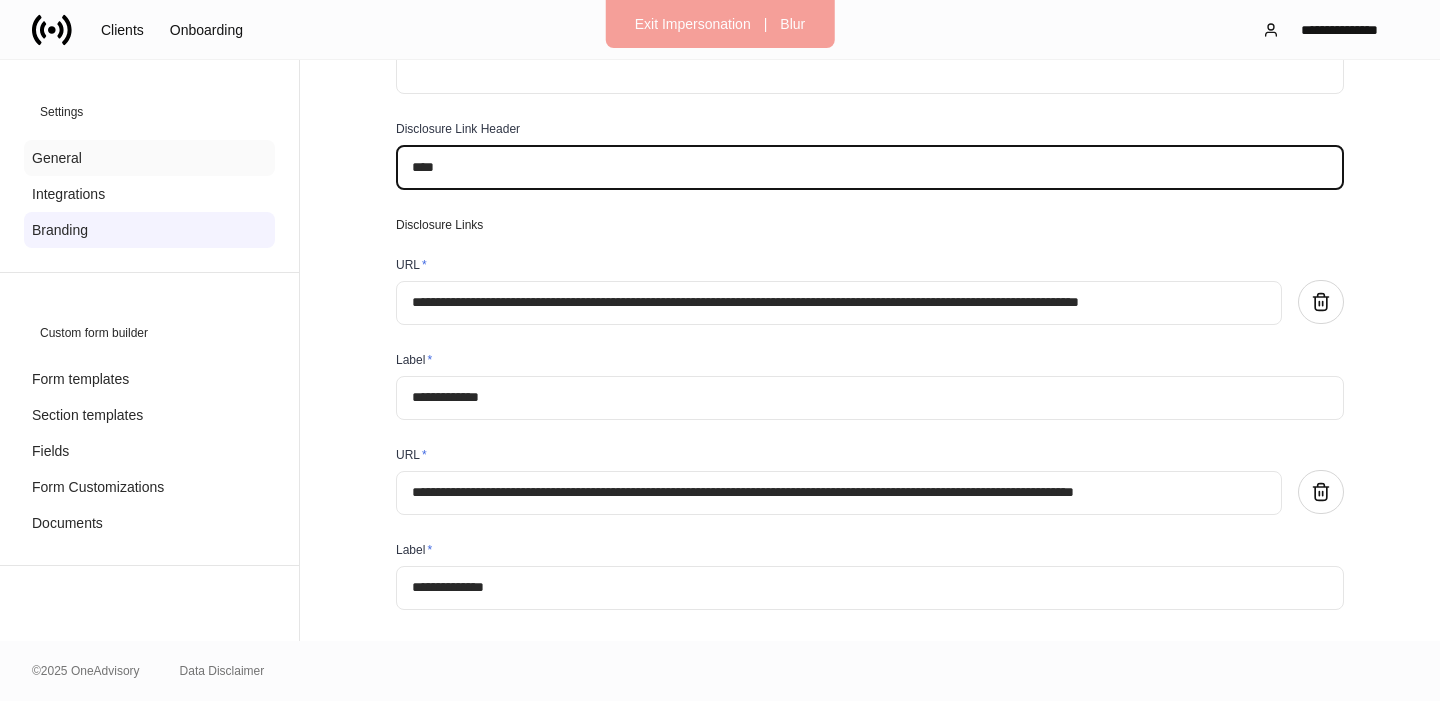 drag, startPoint x: 567, startPoint y: 168, endPoint x: 177, endPoint y: 153, distance: 390.28836 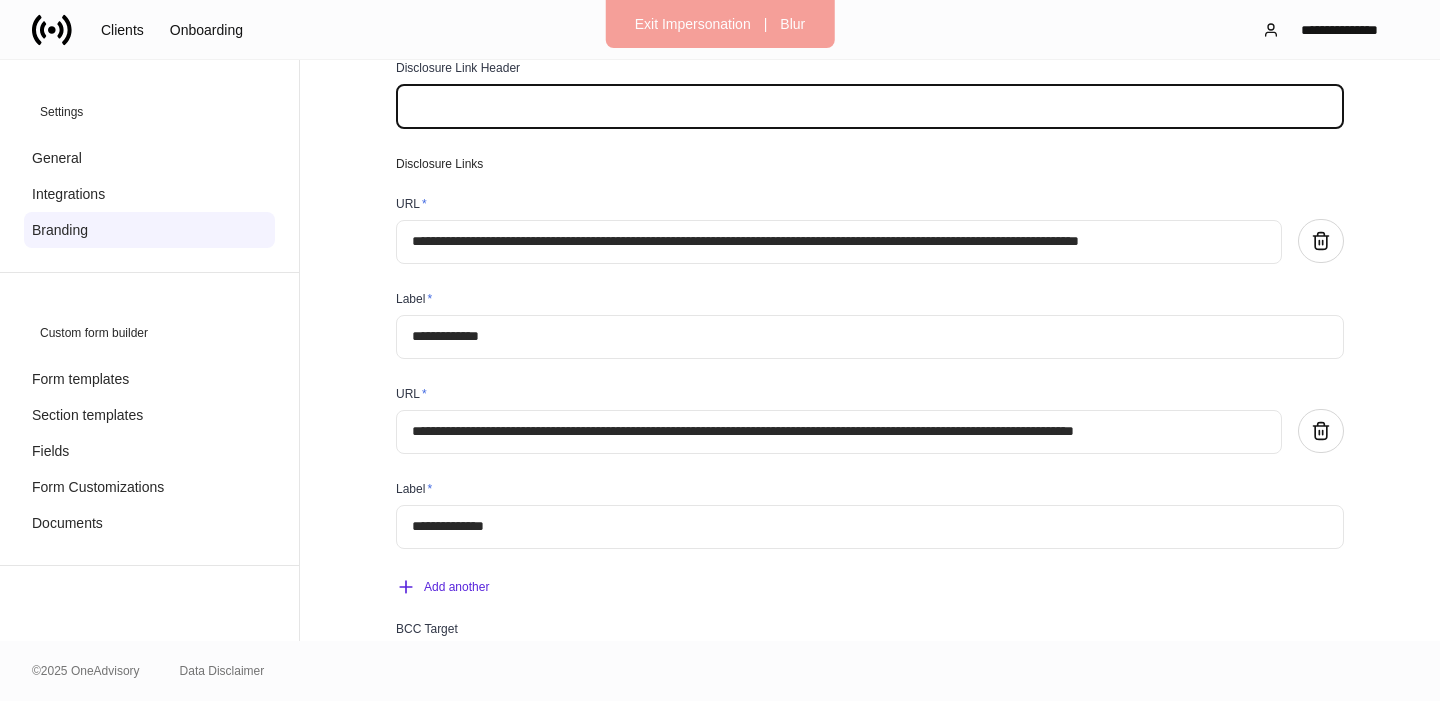 scroll, scrollTop: 512, scrollLeft: 0, axis: vertical 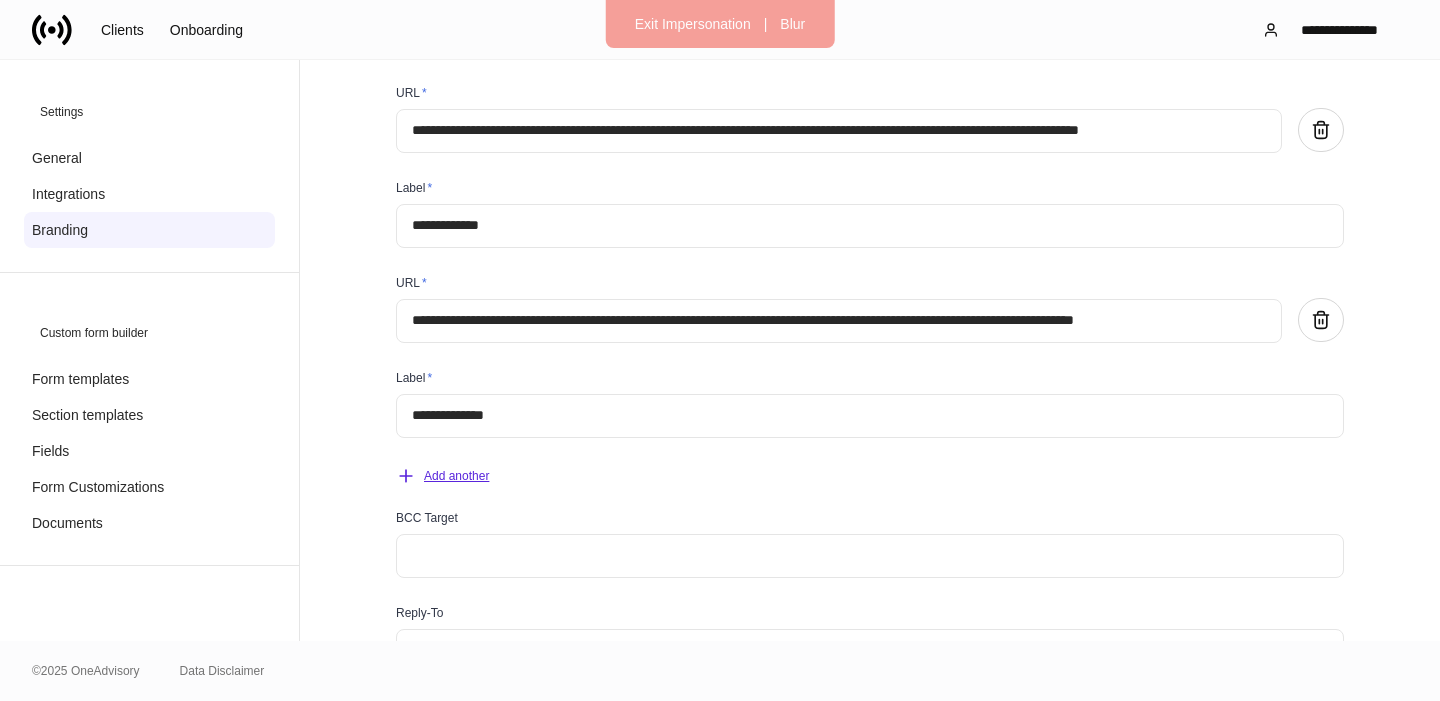 click on "Add another" at bounding box center (442, 476) 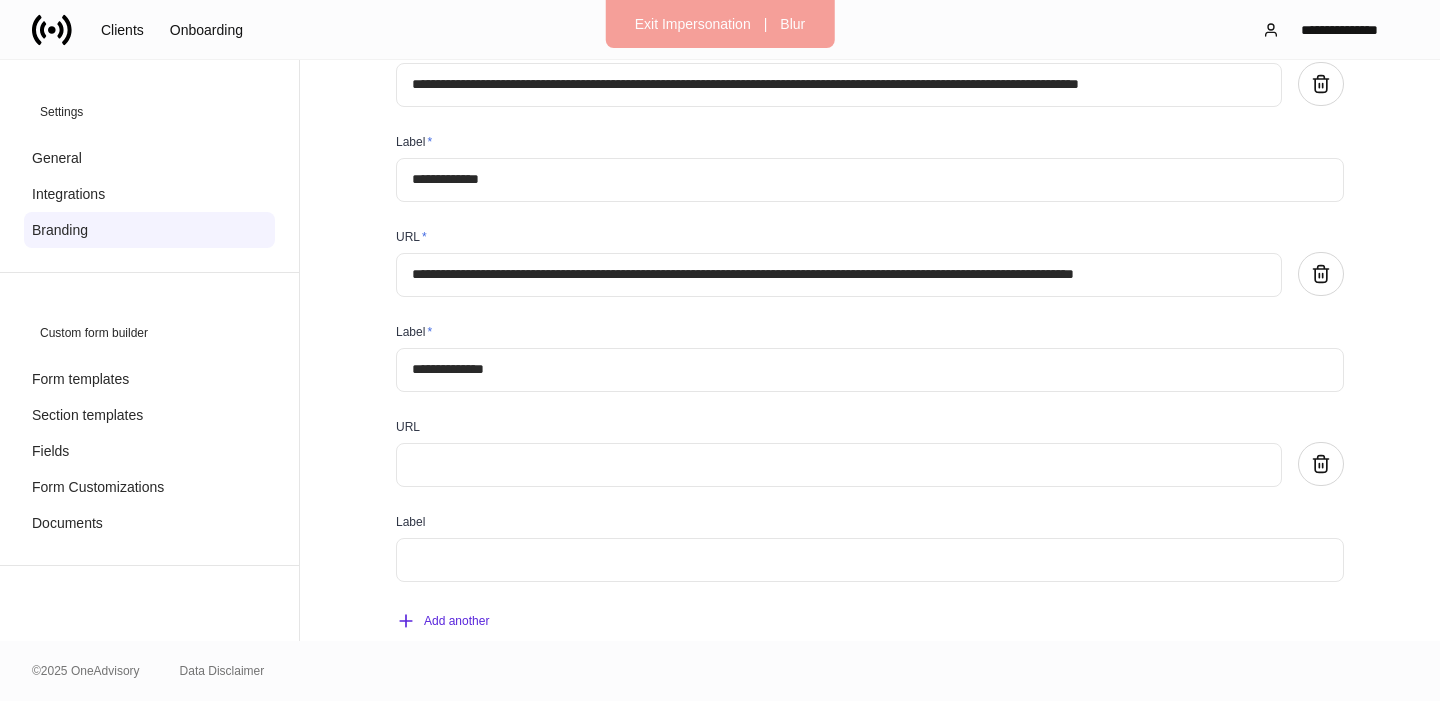 scroll, scrollTop: 600, scrollLeft: 0, axis: vertical 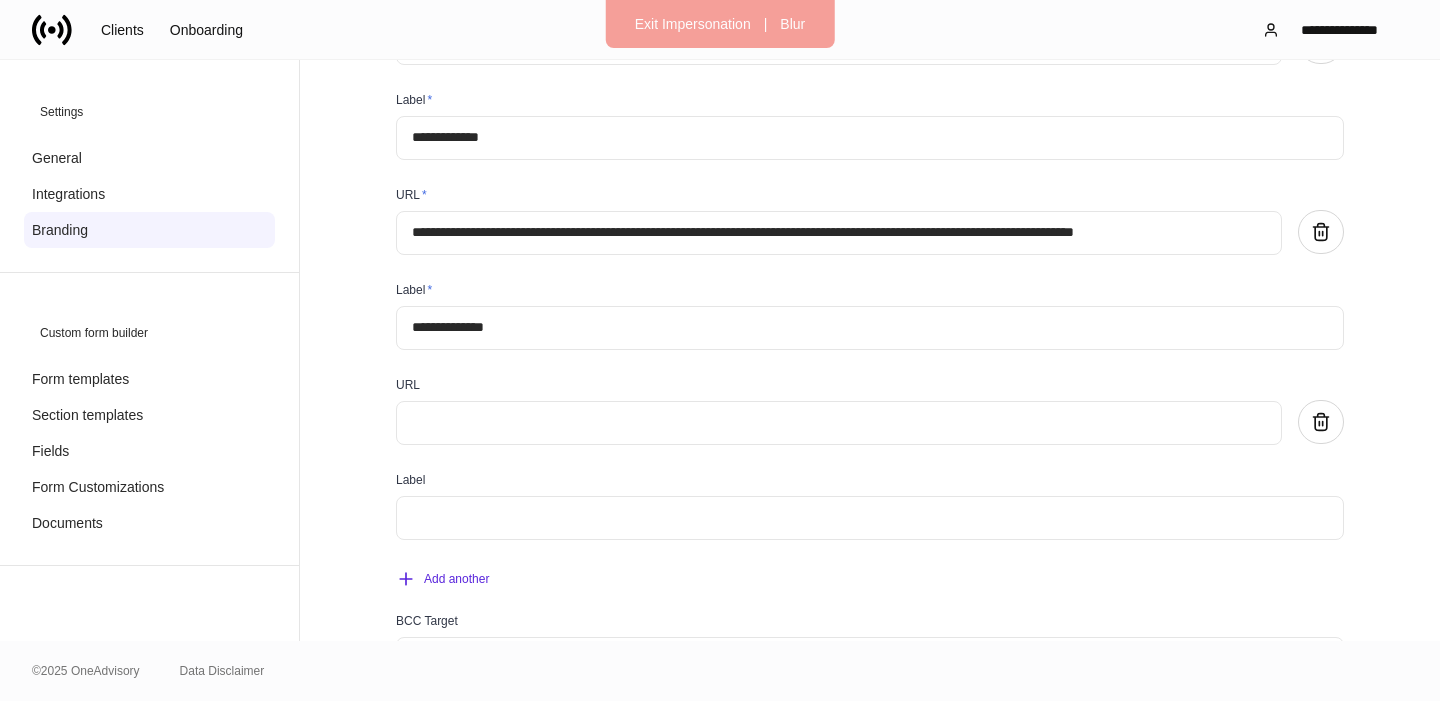 click at bounding box center (870, 518) 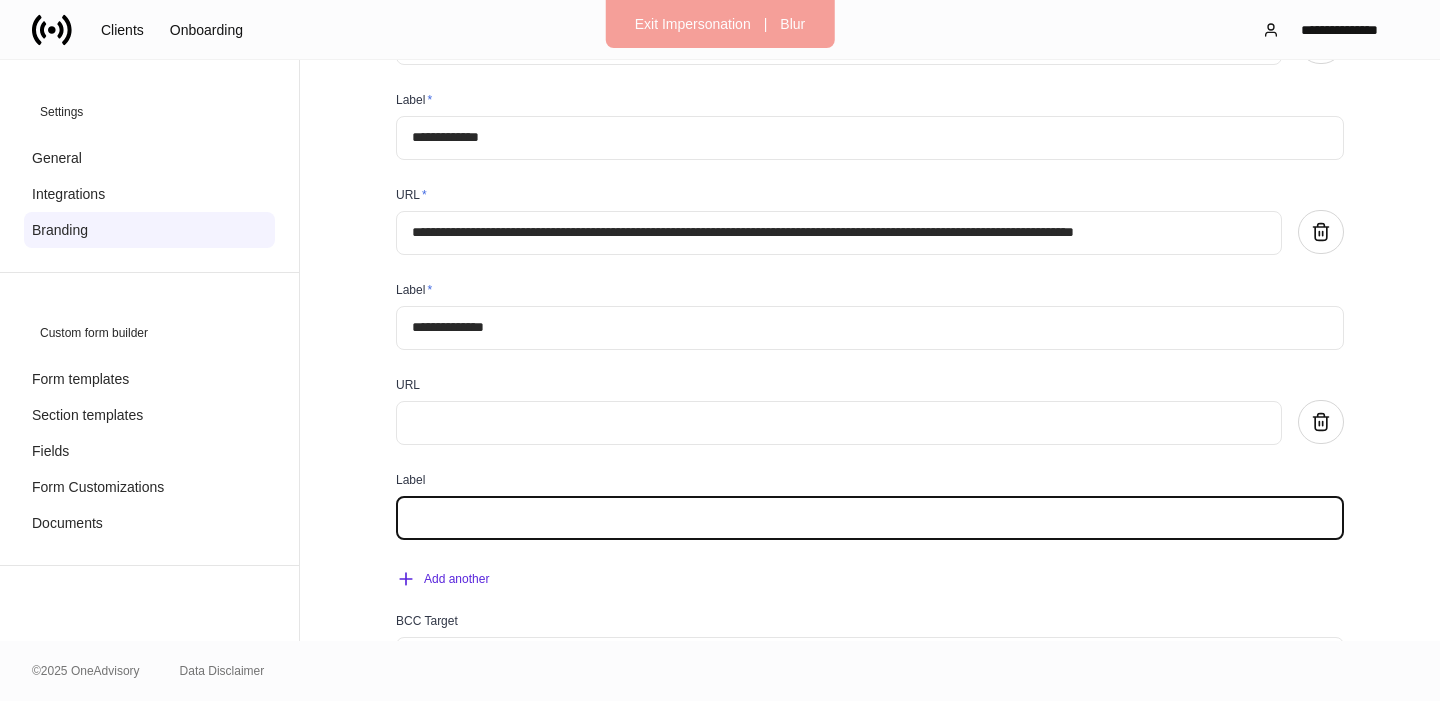 paste on "**********" 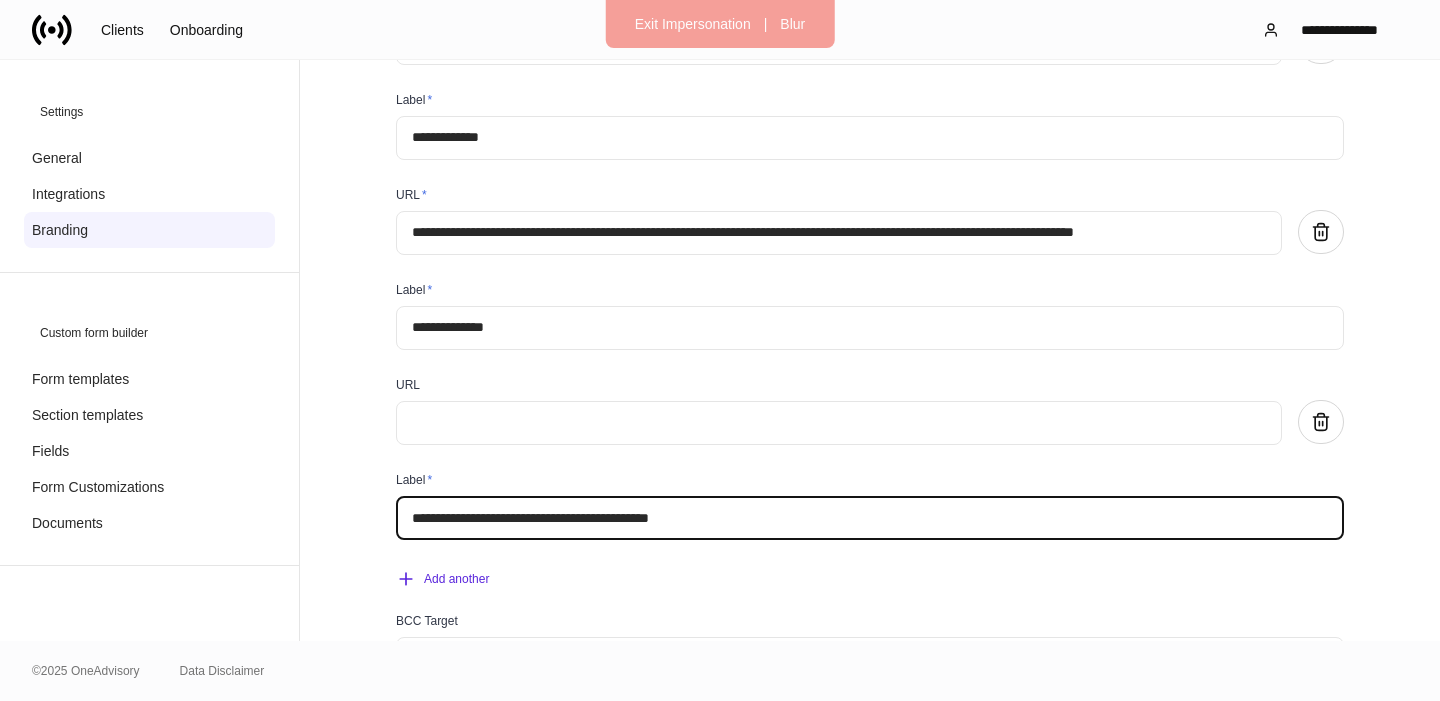 type on "**********" 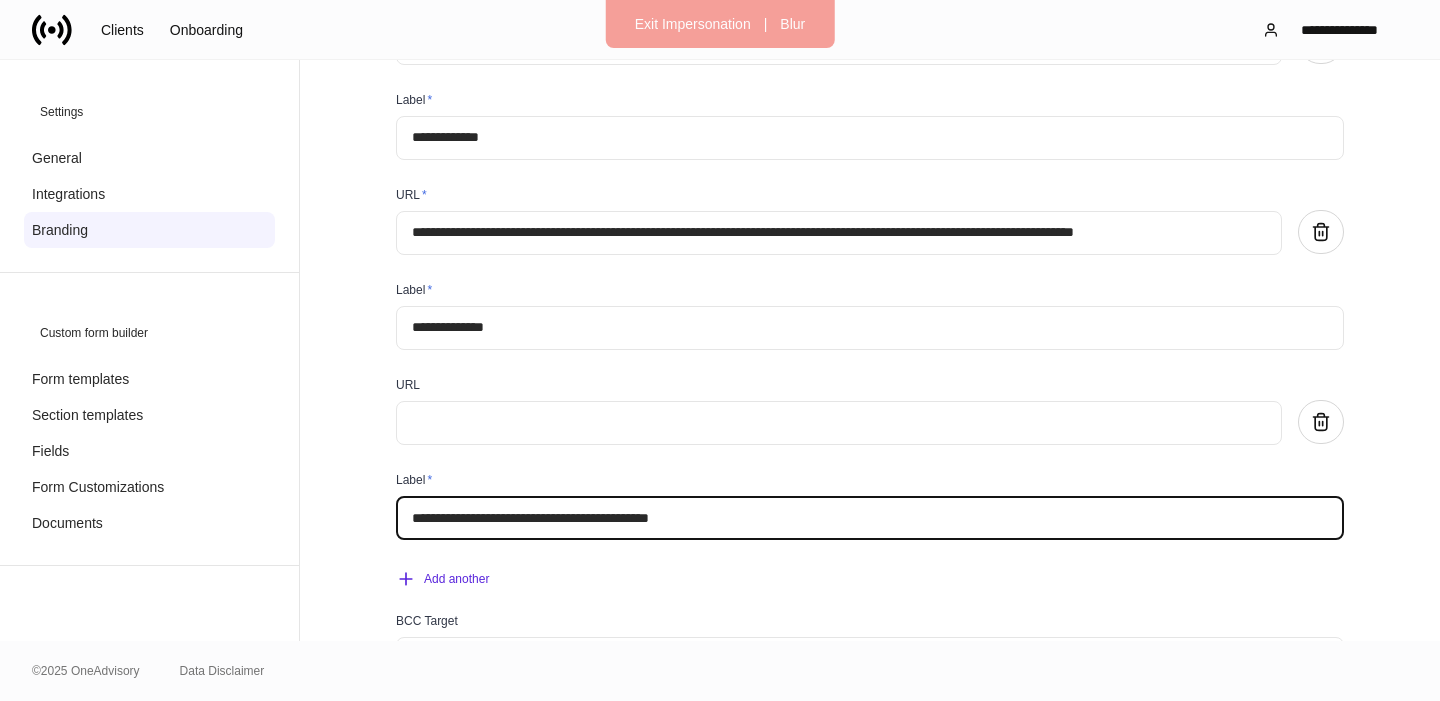 click at bounding box center [839, 423] 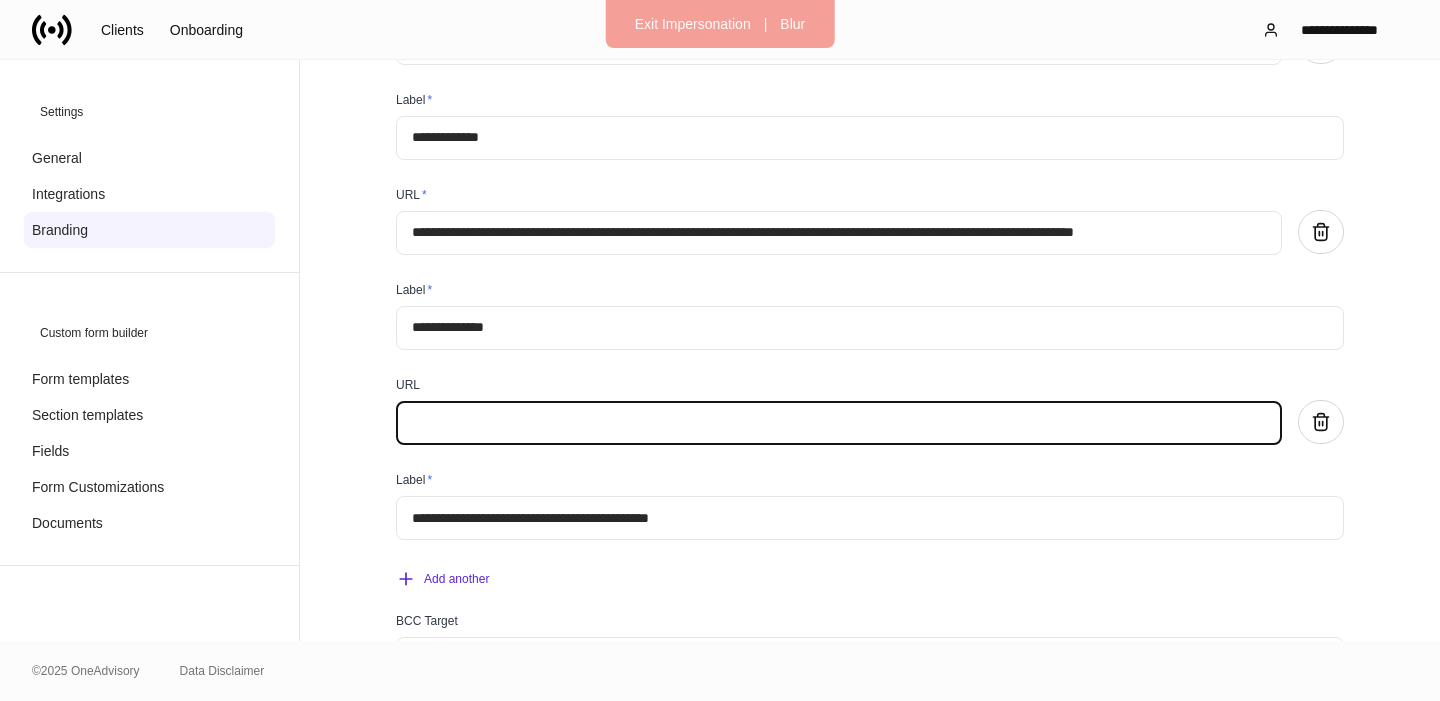 paste on "**********" 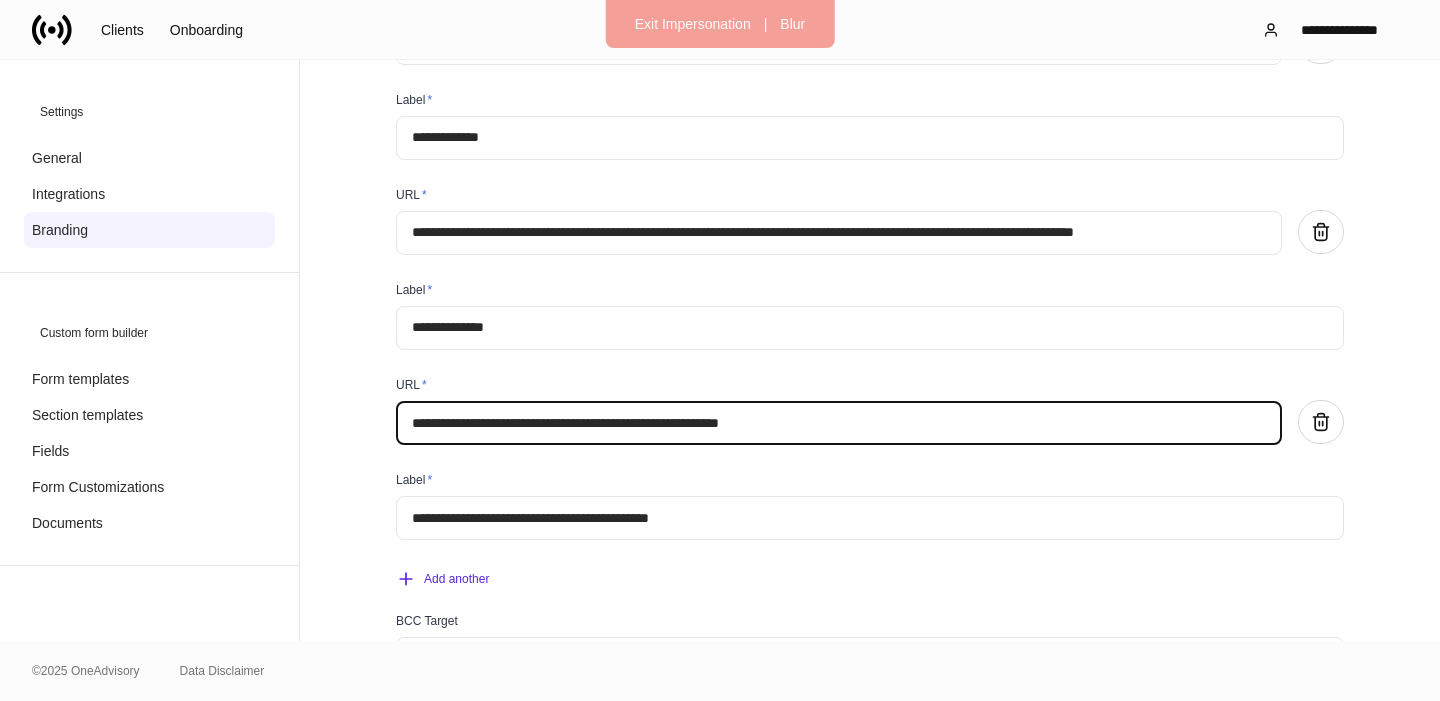 type on "**********" 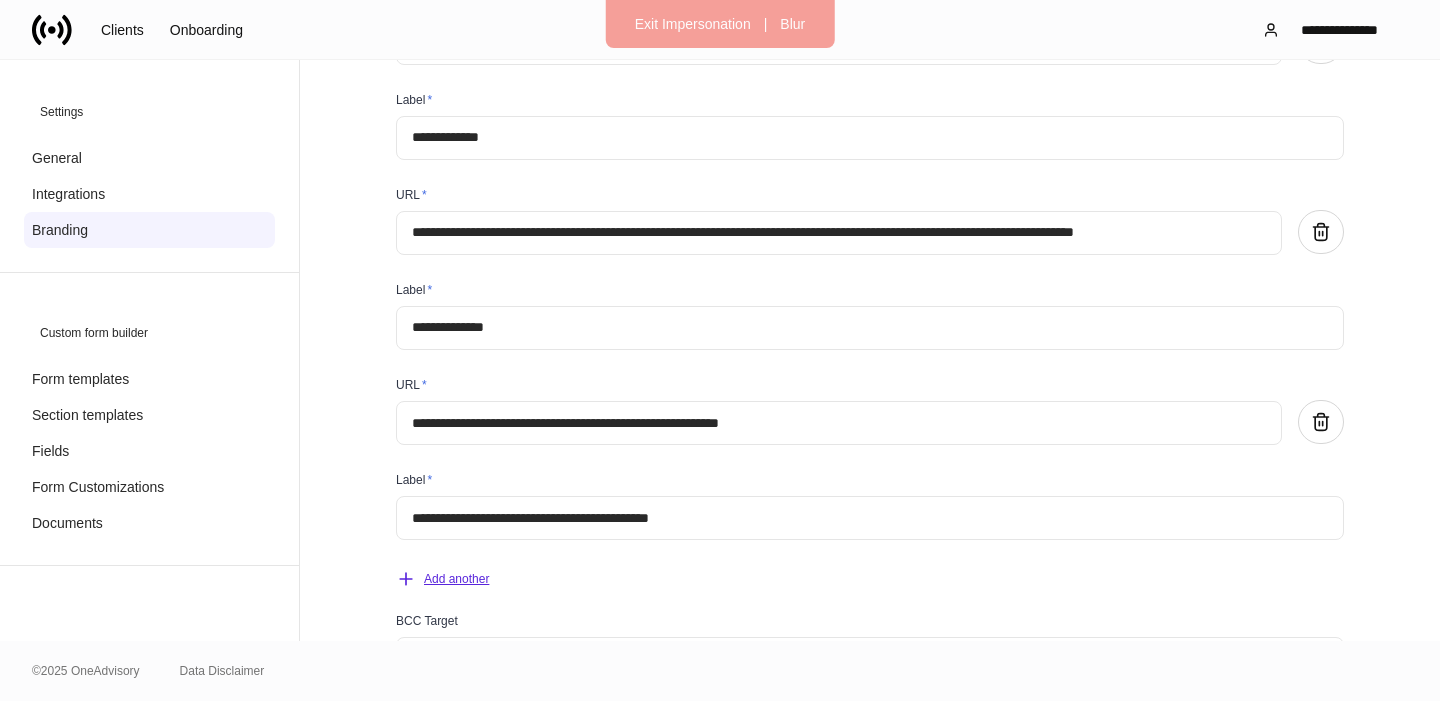 click on "Add another" at bounding box center [442, 579] 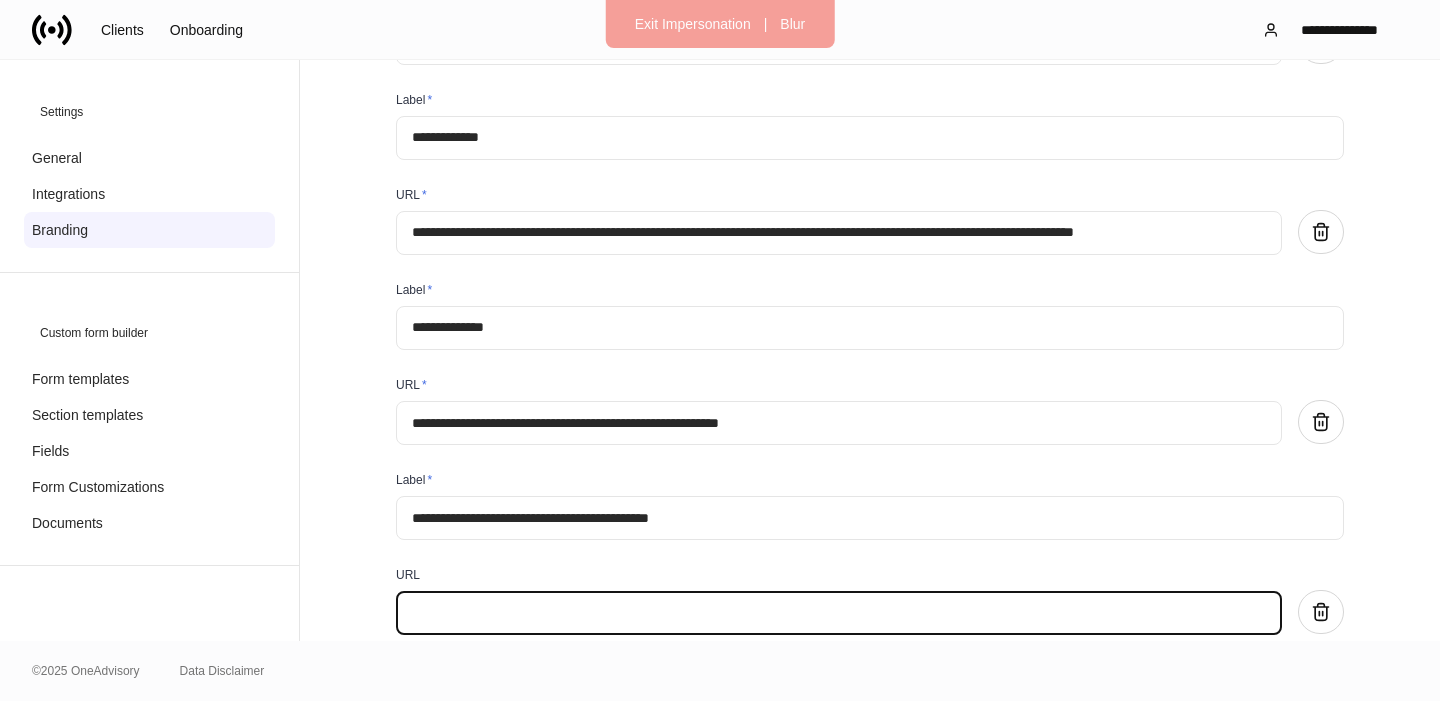 click at bounding box center [839, 613] 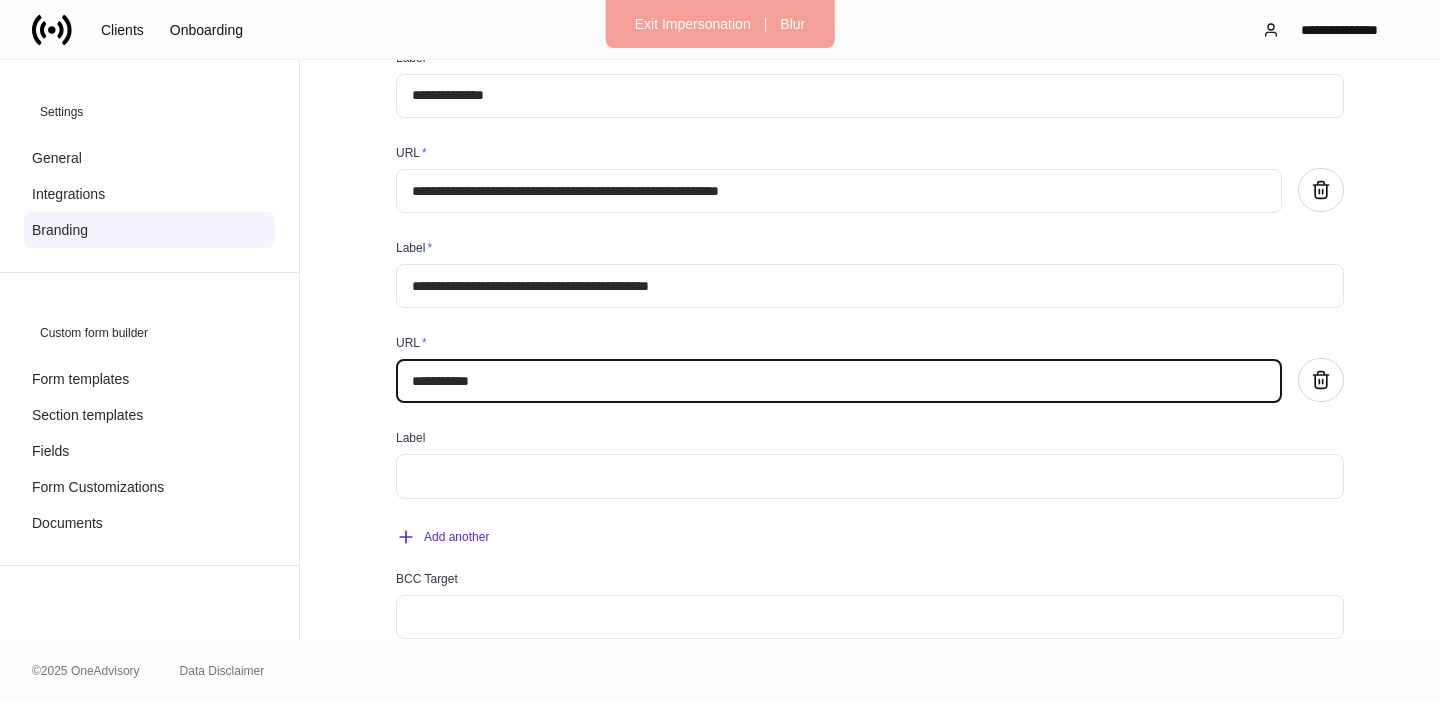 scroll, scrollTop: 841, scrollLeft: 0, axis: vertical 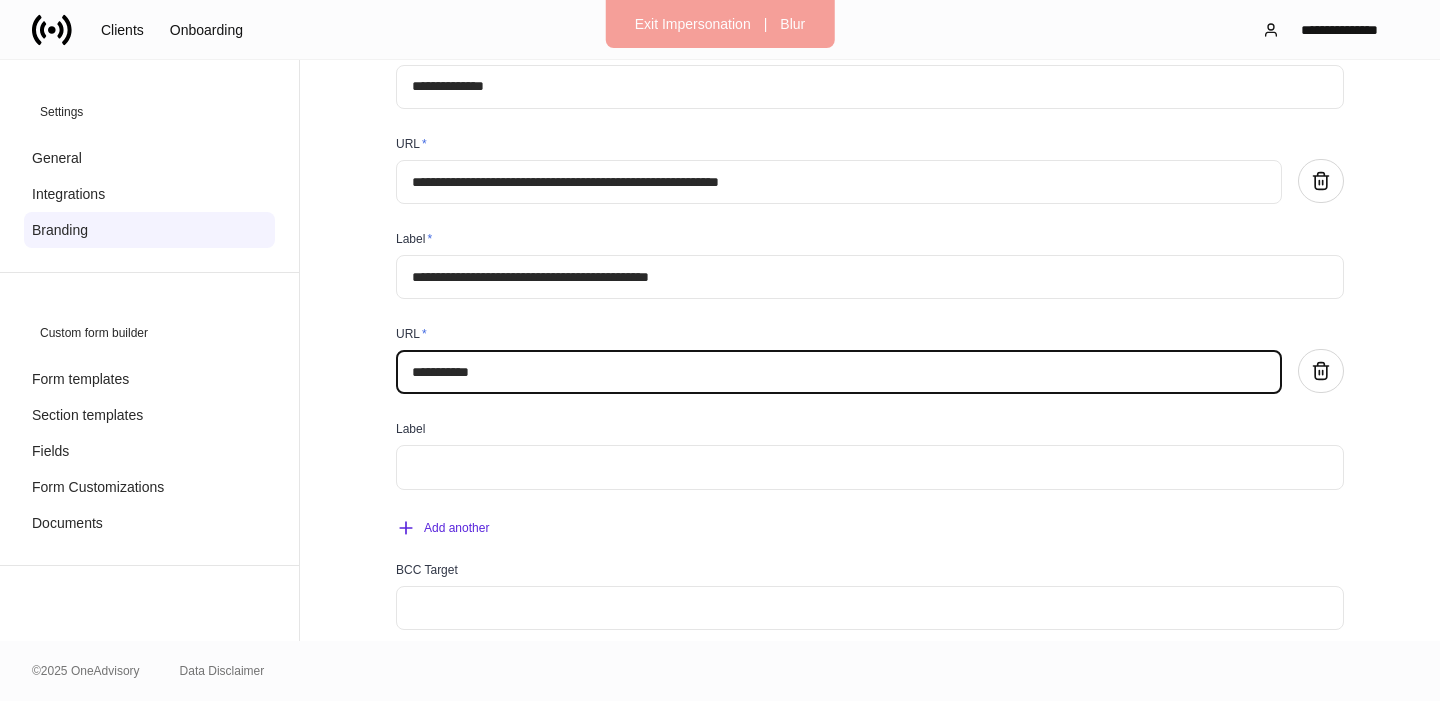 click on "**********" at bounding box center (839, 372) 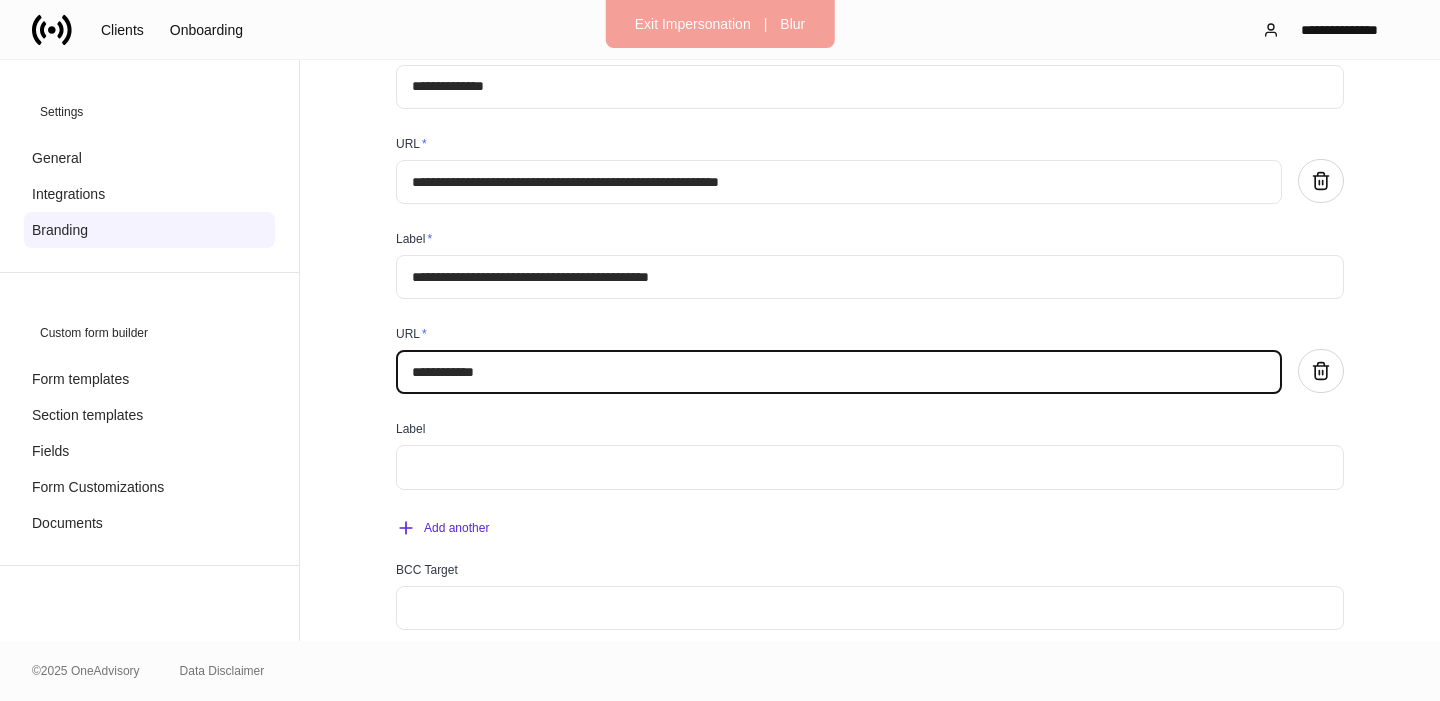 paste on "**********" 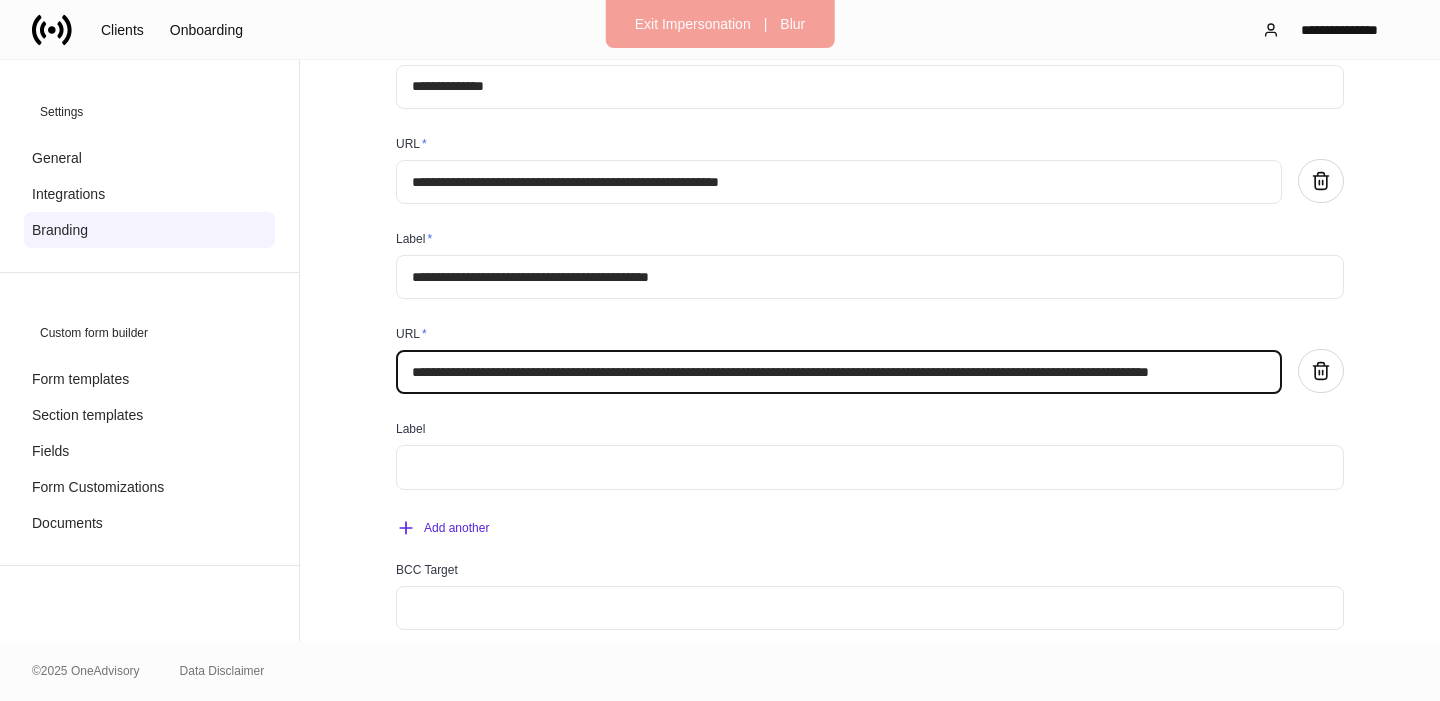 scroll, scrollTop: 0, scrollLeft: 113, axis: horizontal 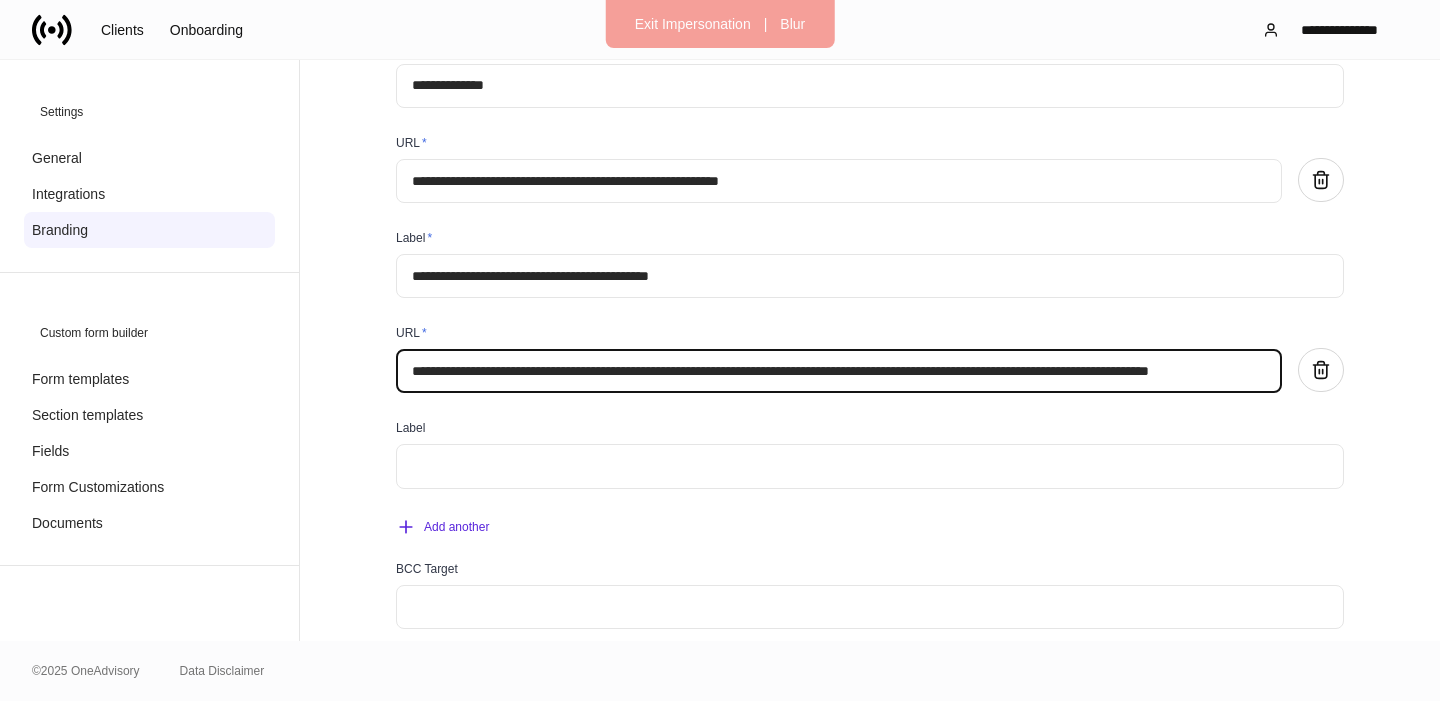 drag, startPoint x: 1191, startPoint y: 375, endPoint x: 1276, endPoint y: 375, distance: 85 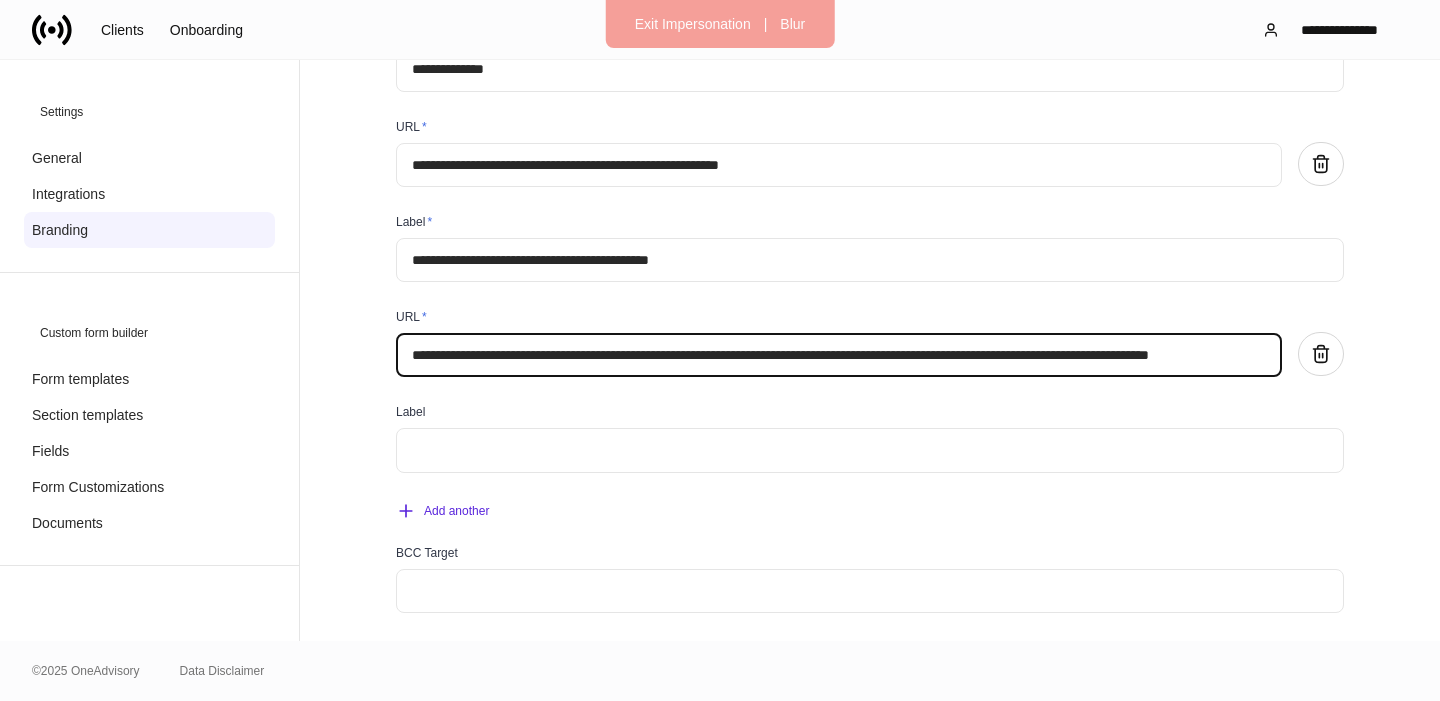 click on "**********" at bounding box center (839, 355) 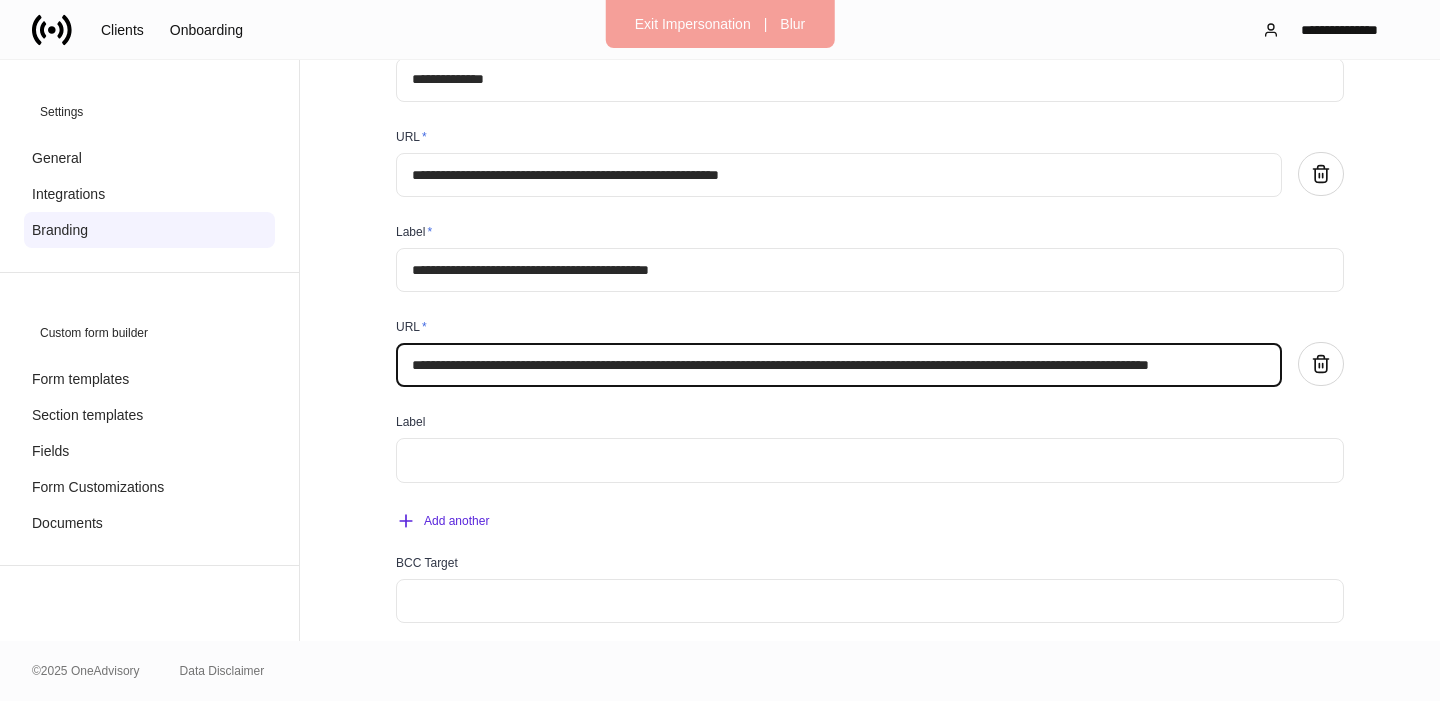 scroll, scrollTop: 857, scrollLeft: 0, axis: vertical 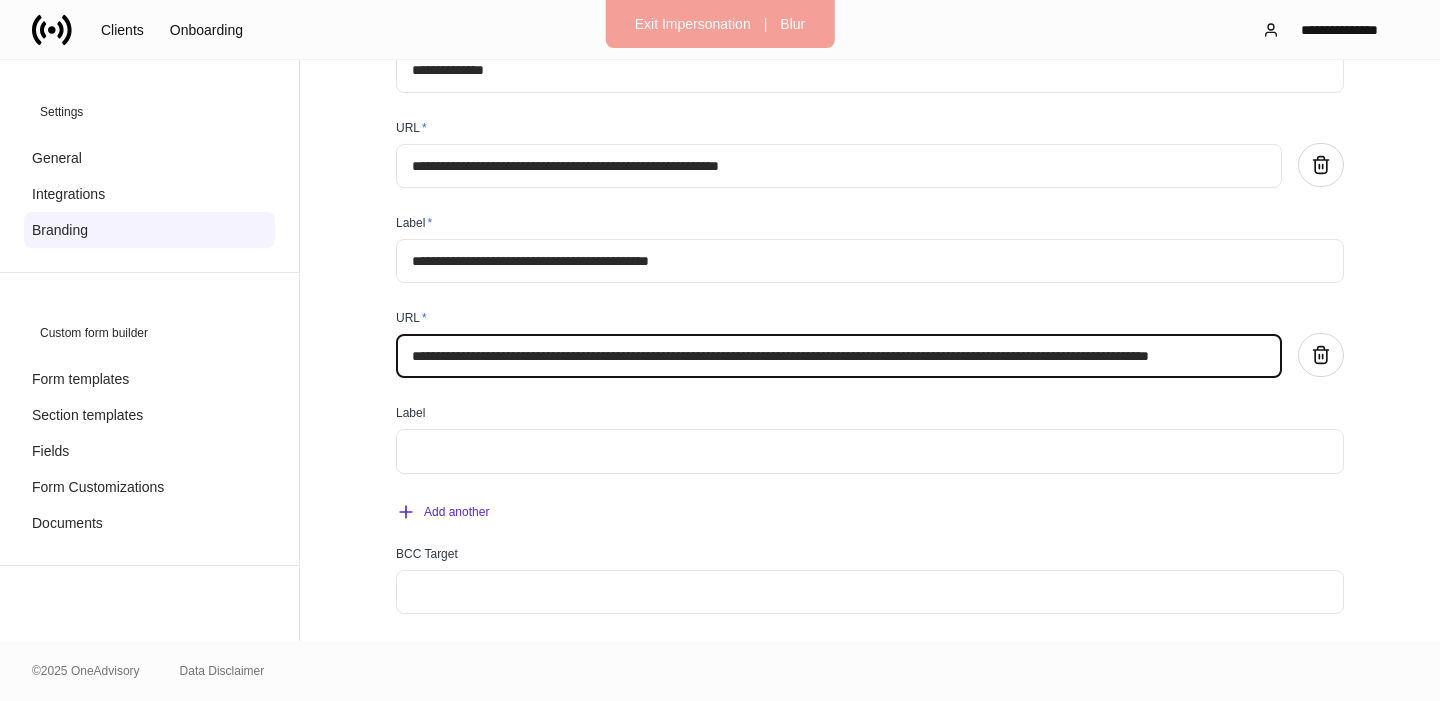drag, startPoint x: 1187, startPoint y: 368, endPoint x: 1297, endPoint y: 364, distance: 110.0727 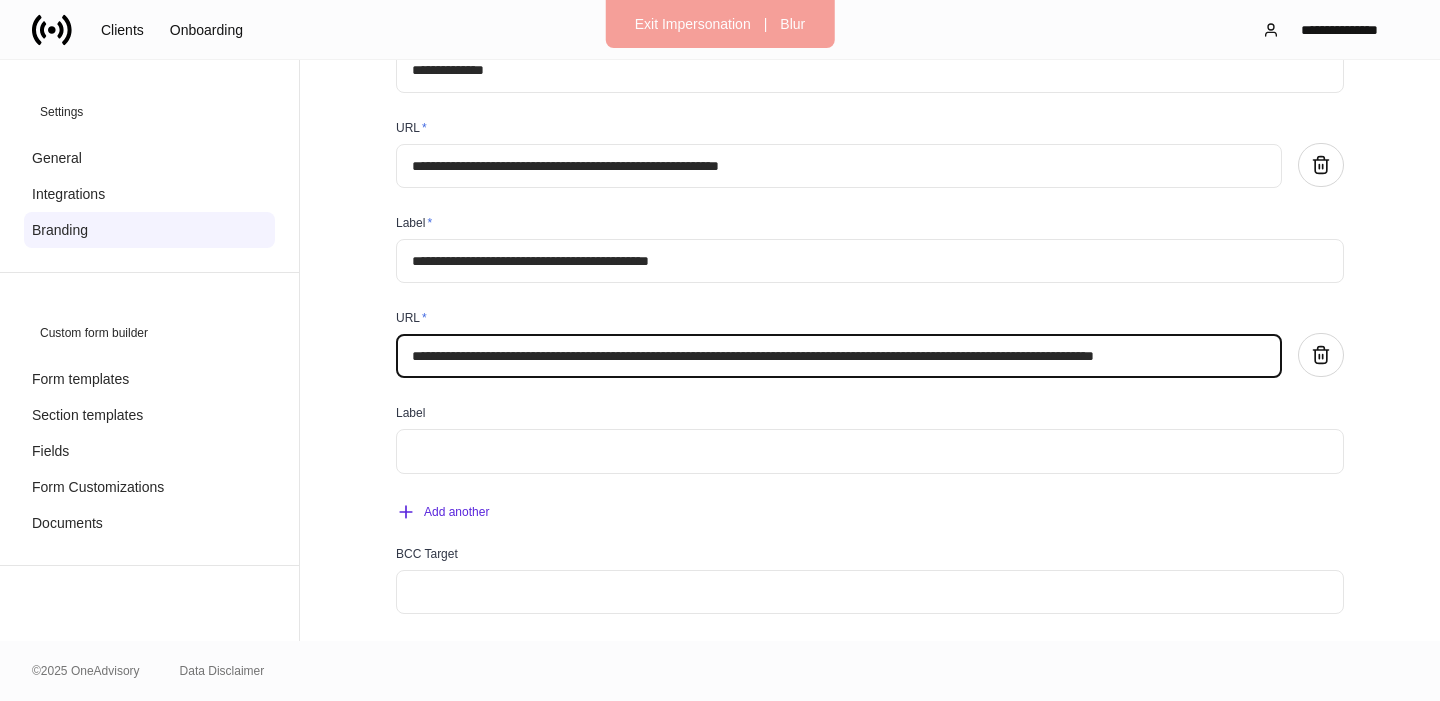 scroll, scrollTop: 0, scrollLeft: 113, axis: horizontal 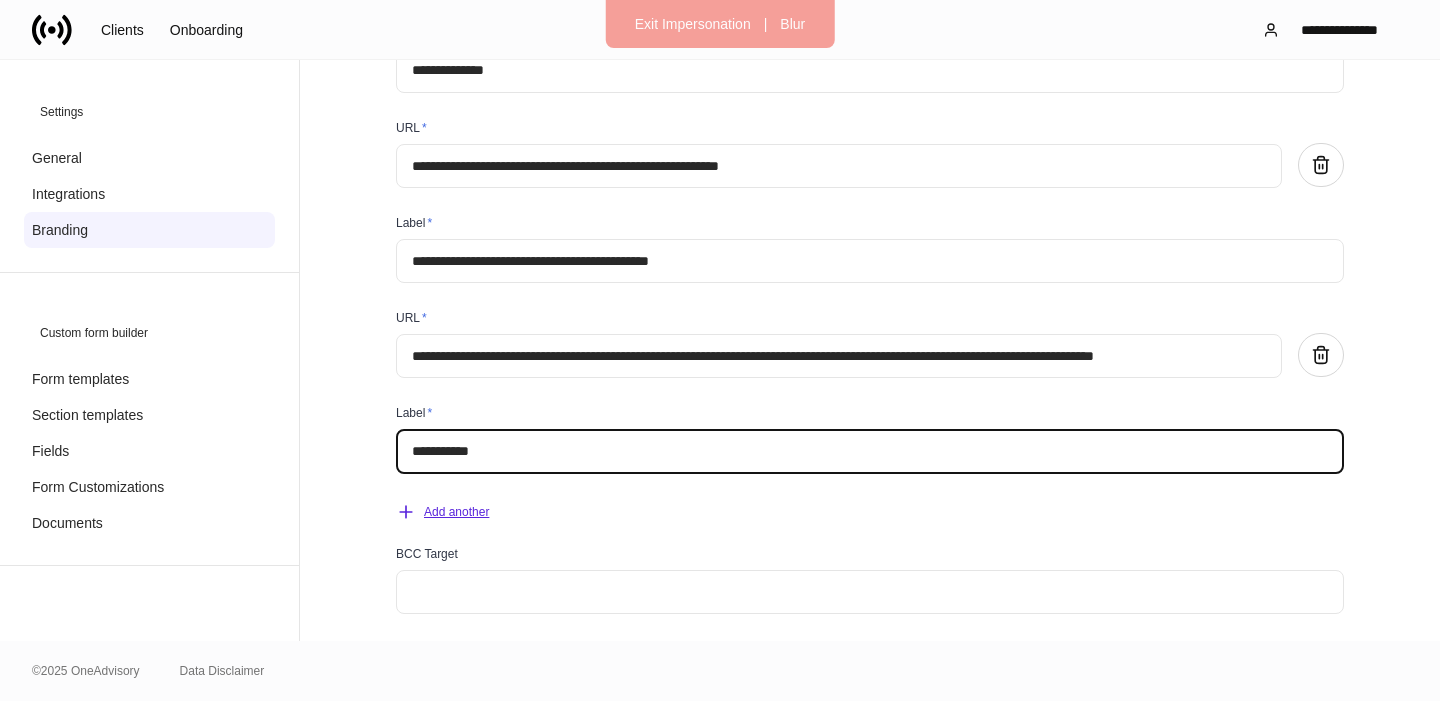 type on "**********" 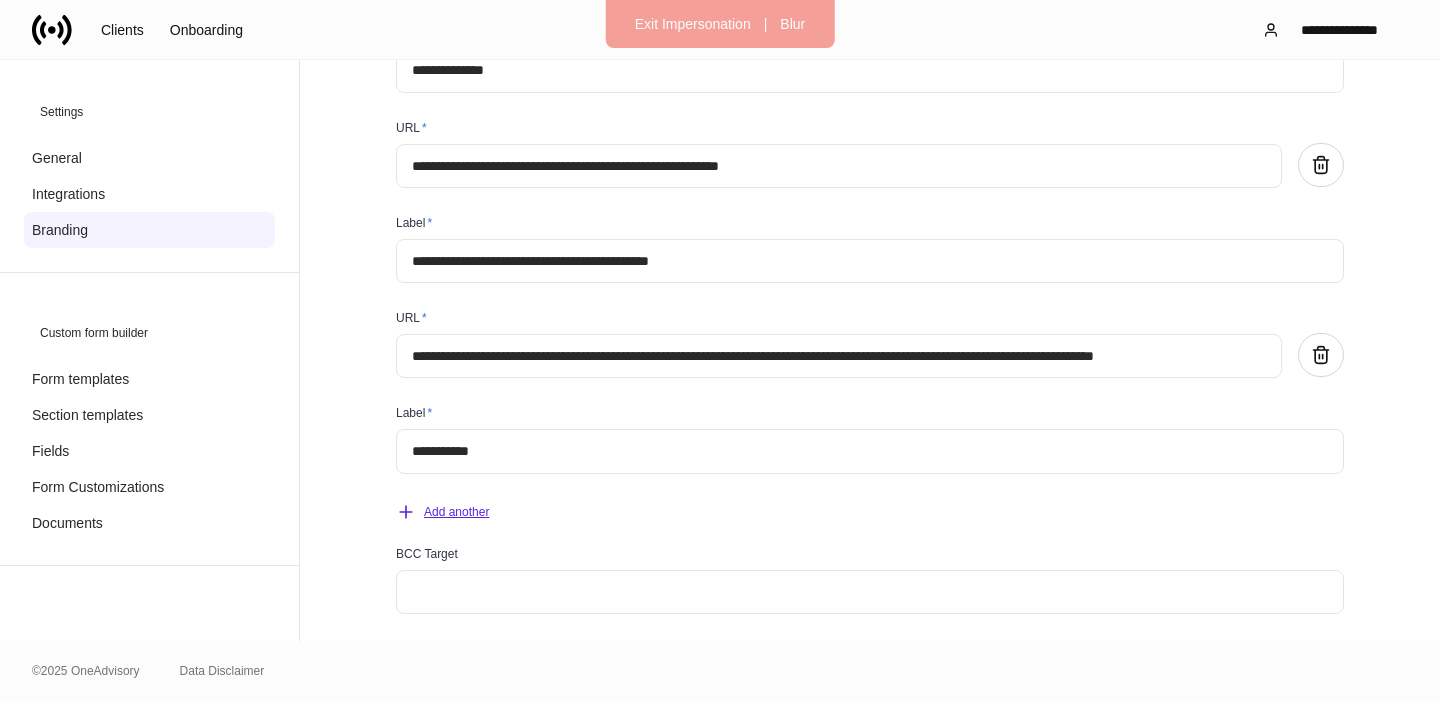 click on "Add another" at bounding box center (442, 512) 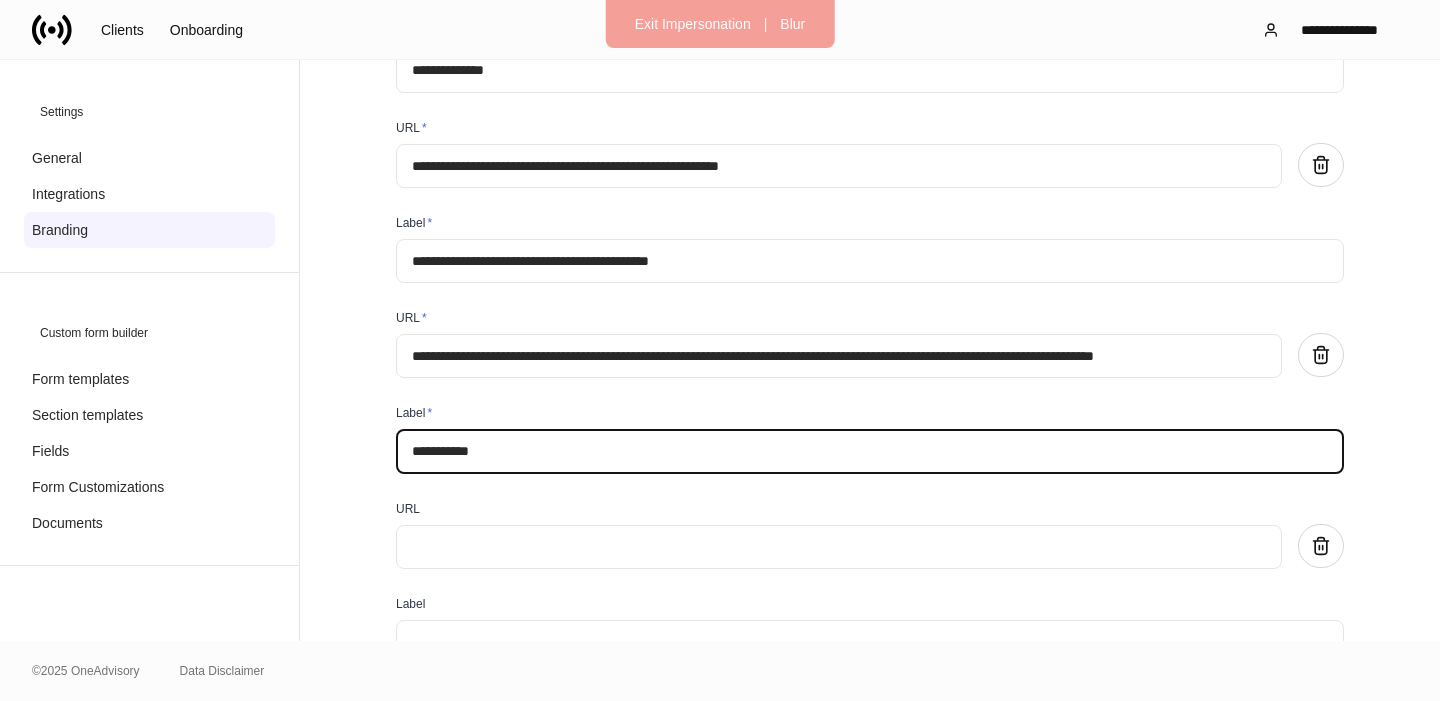 drag, startPoint x: 514, startPoint y: 448, endPoint x: 413, endPoint y: 446, distance: 101.0198 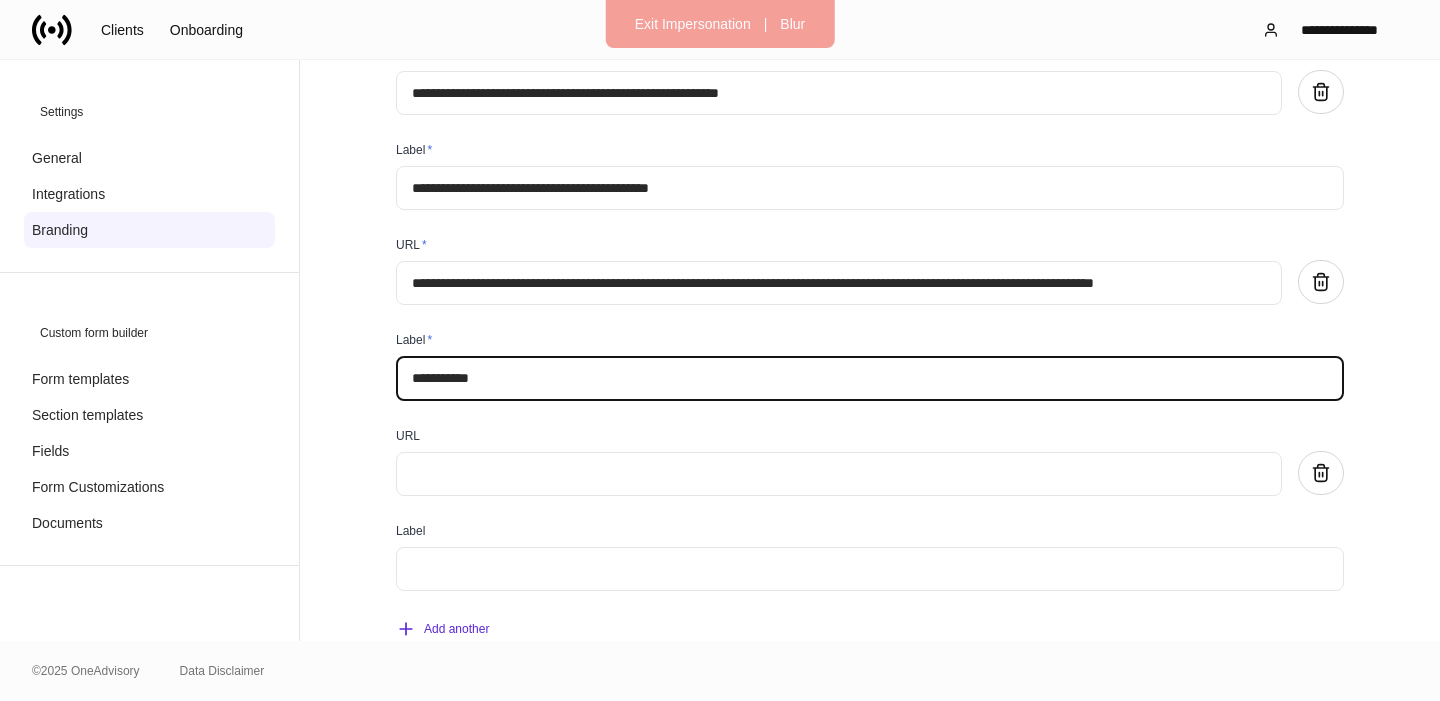 scroll, scrollTop: 940, scrollLeft: 0, axis: vertical 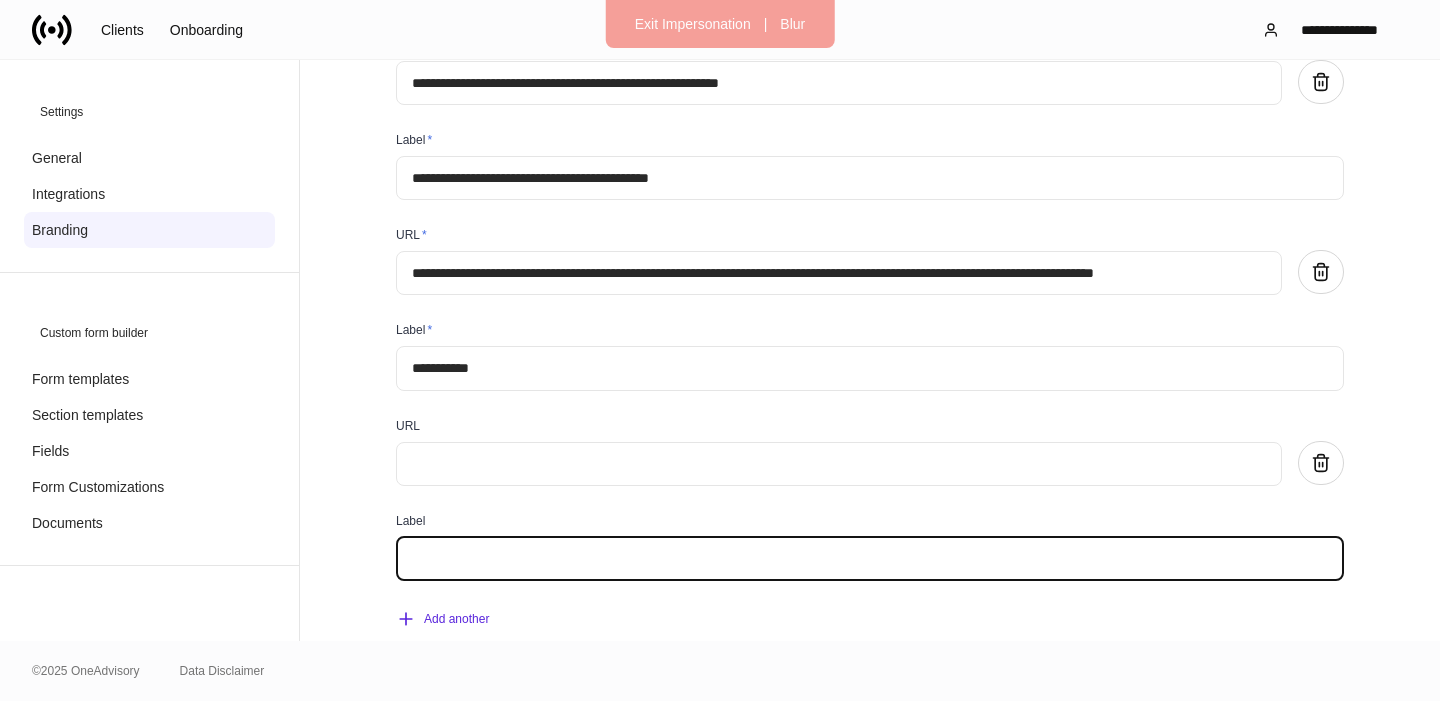 click at bounding box center [870, 559] 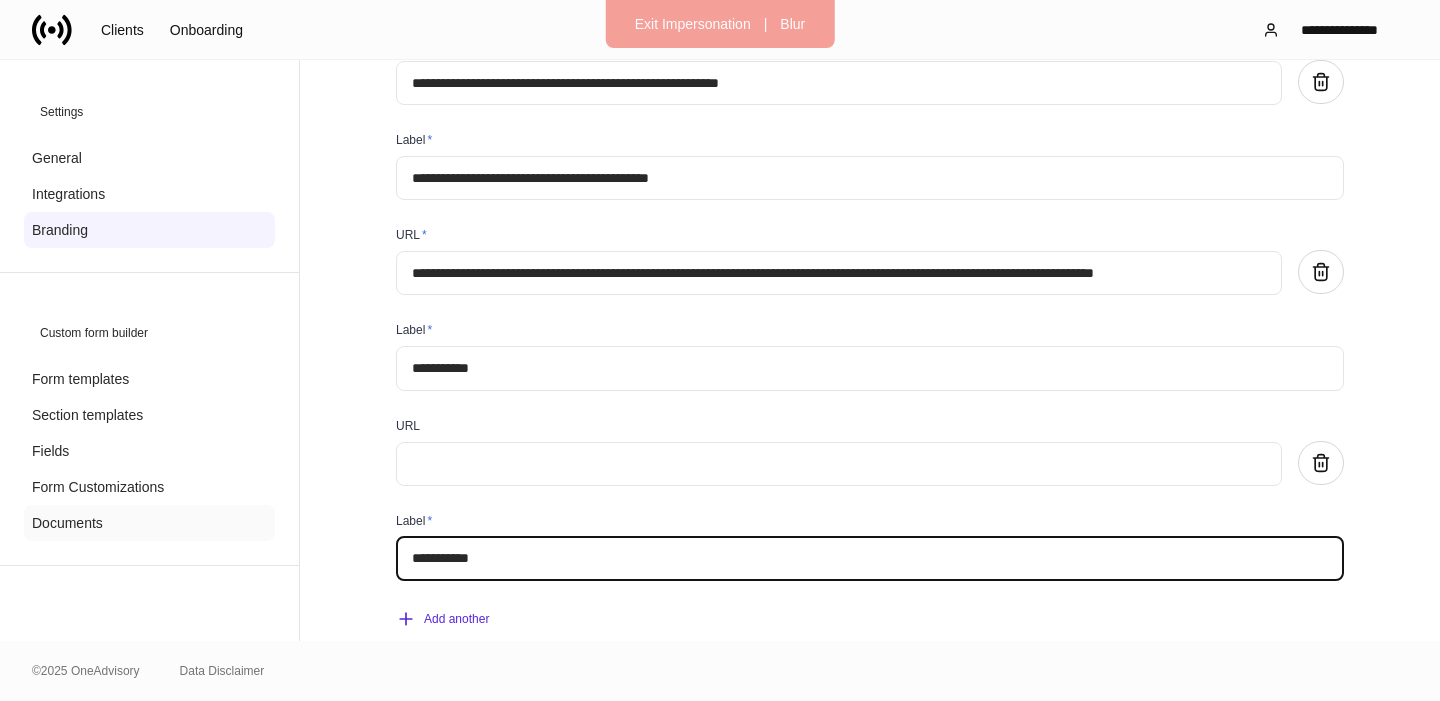 type on "**********" 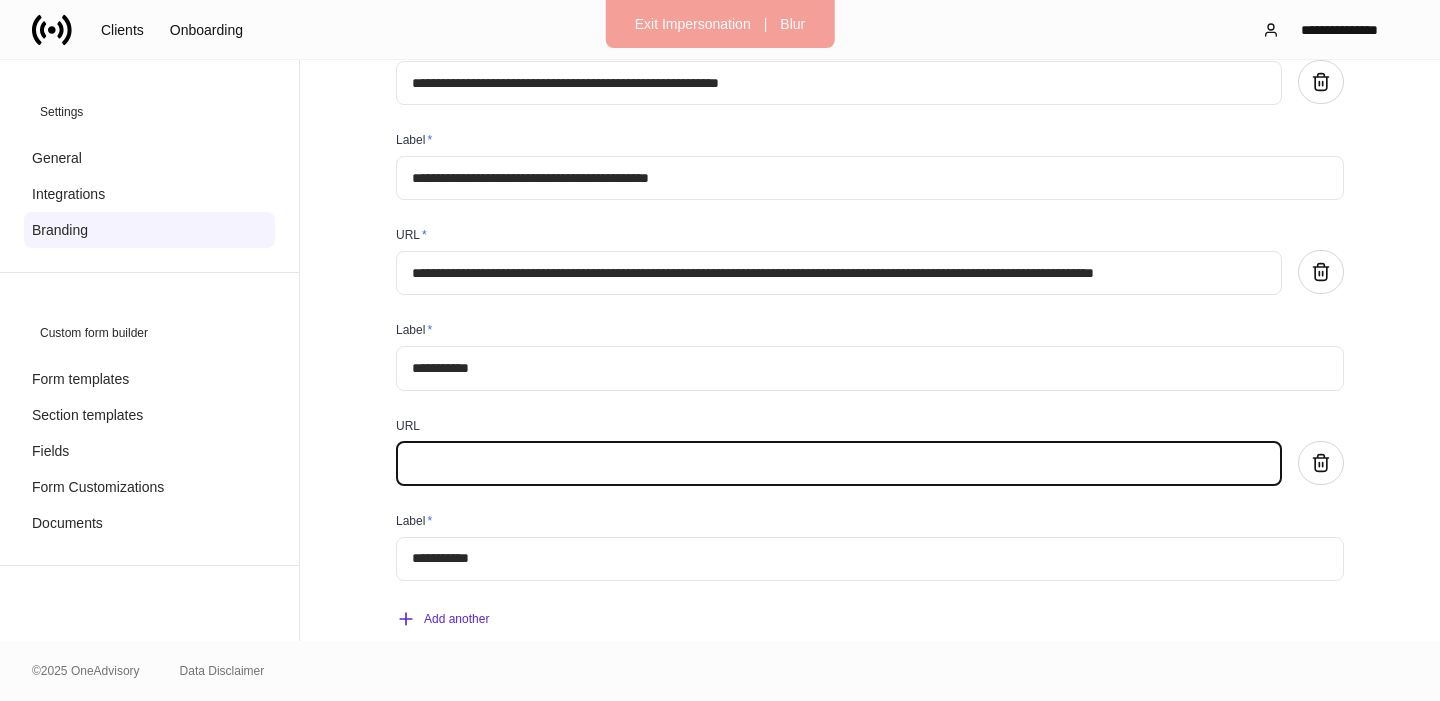 click at bounding box center (839, 464) 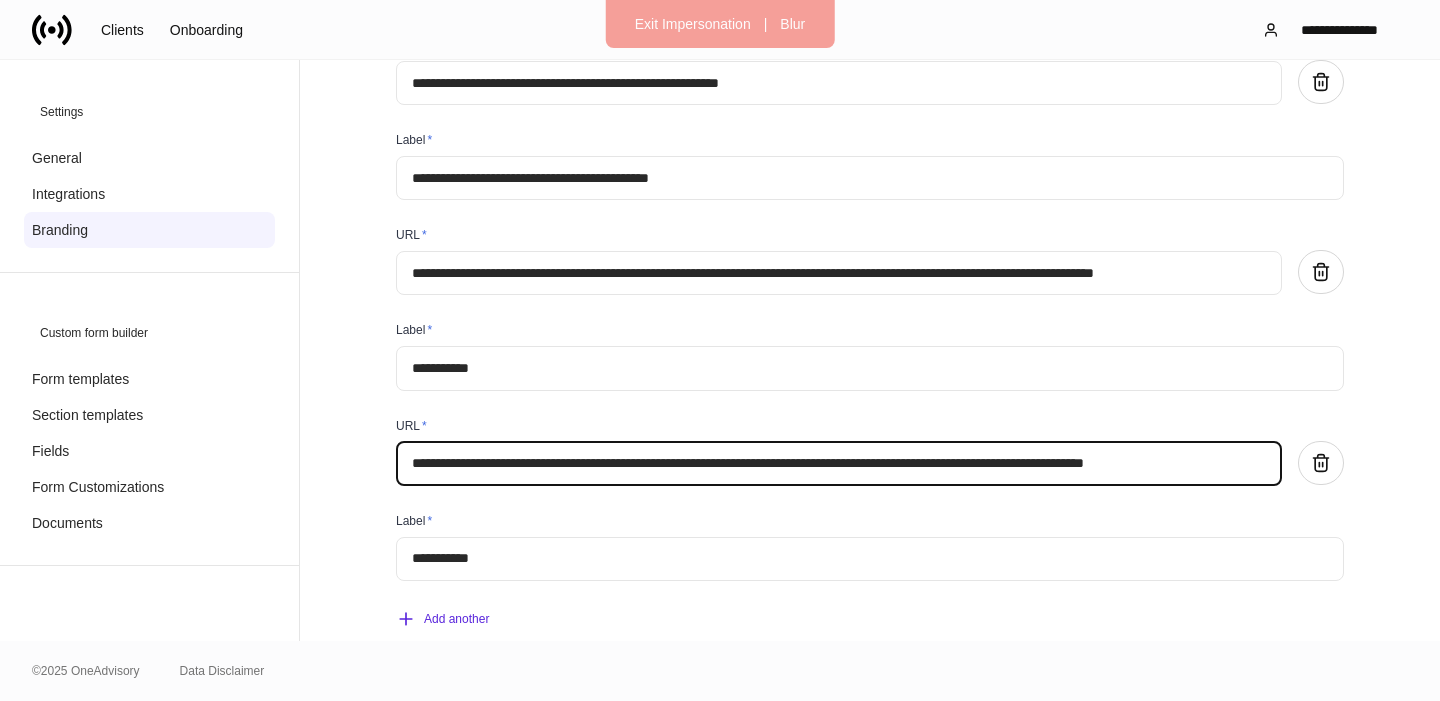 scroll, scrollTop: 0, scrollLeft: 83, axis: horizontal 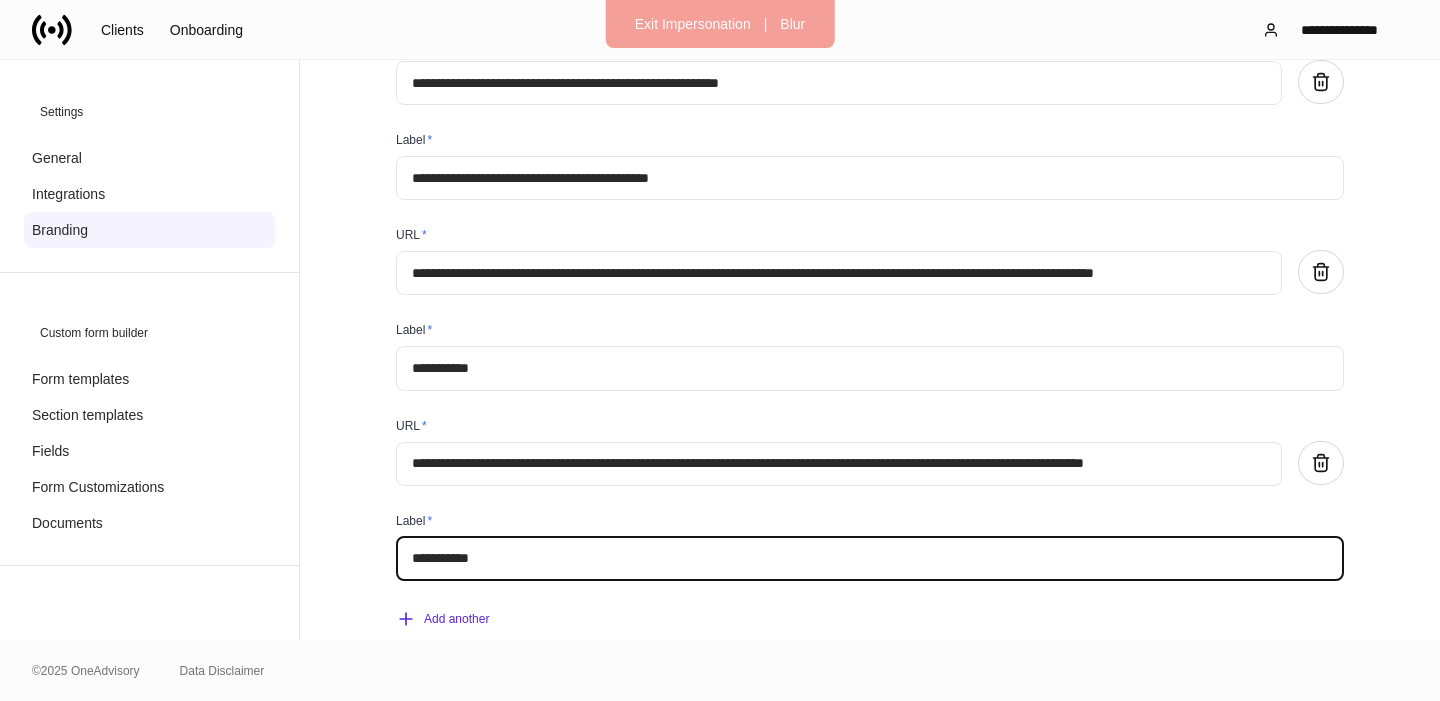 click on "**********" at bounding box center (870, 559) 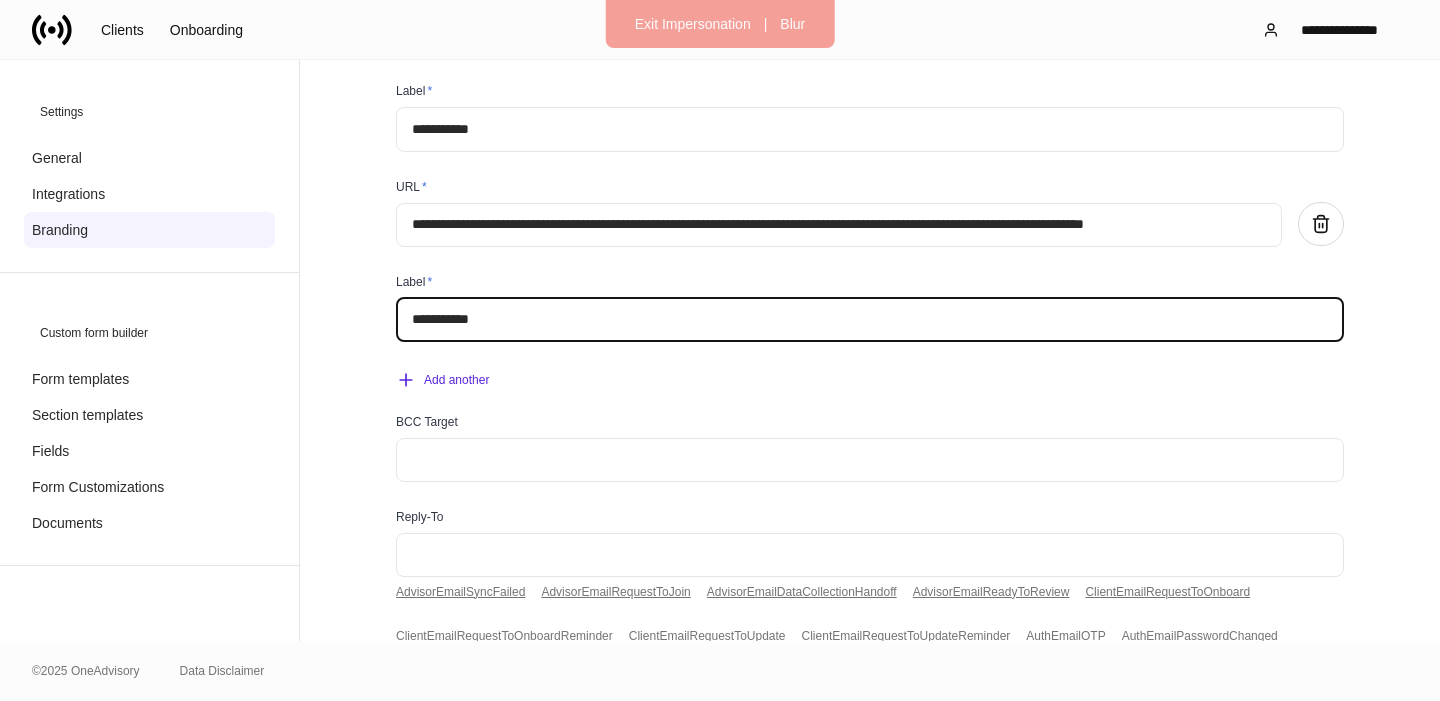 scroll, scrollTop: 1318, scrollLeft: 0, axis: vertical 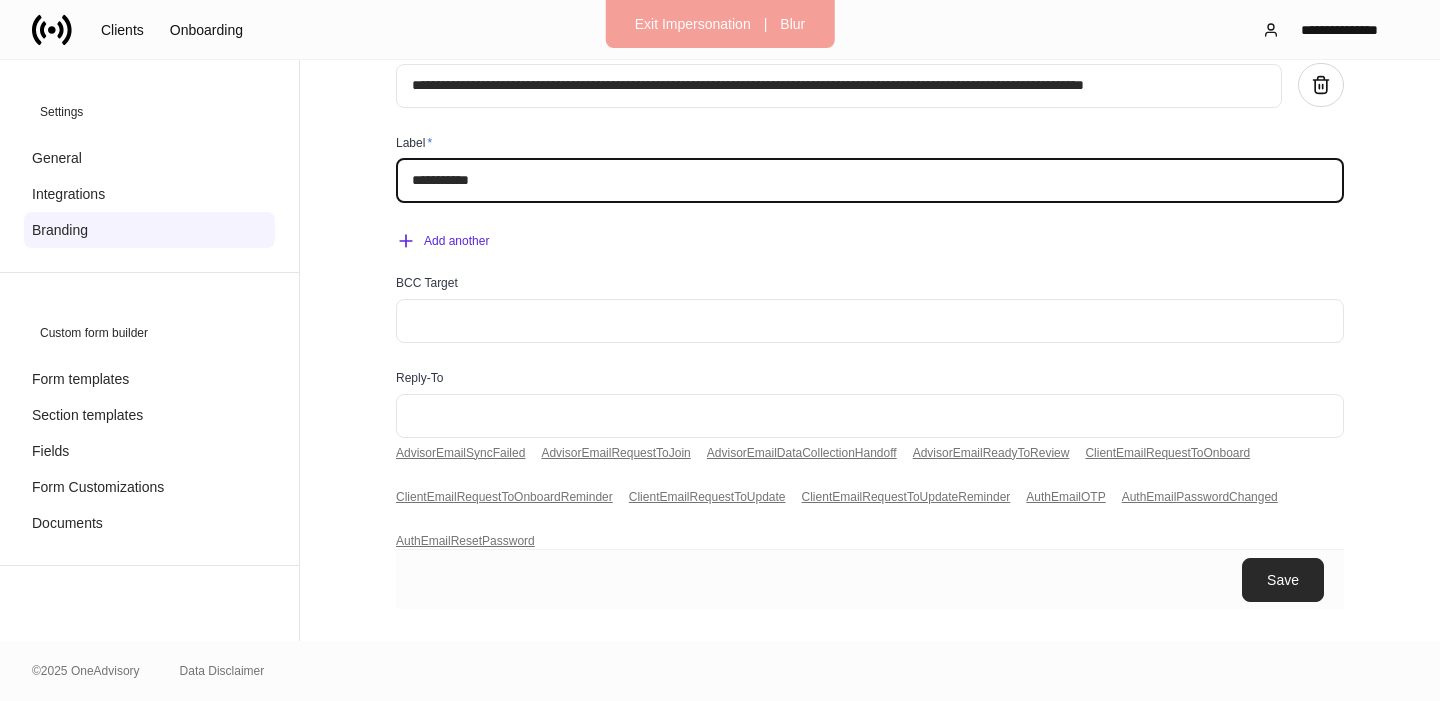 type on "**********" 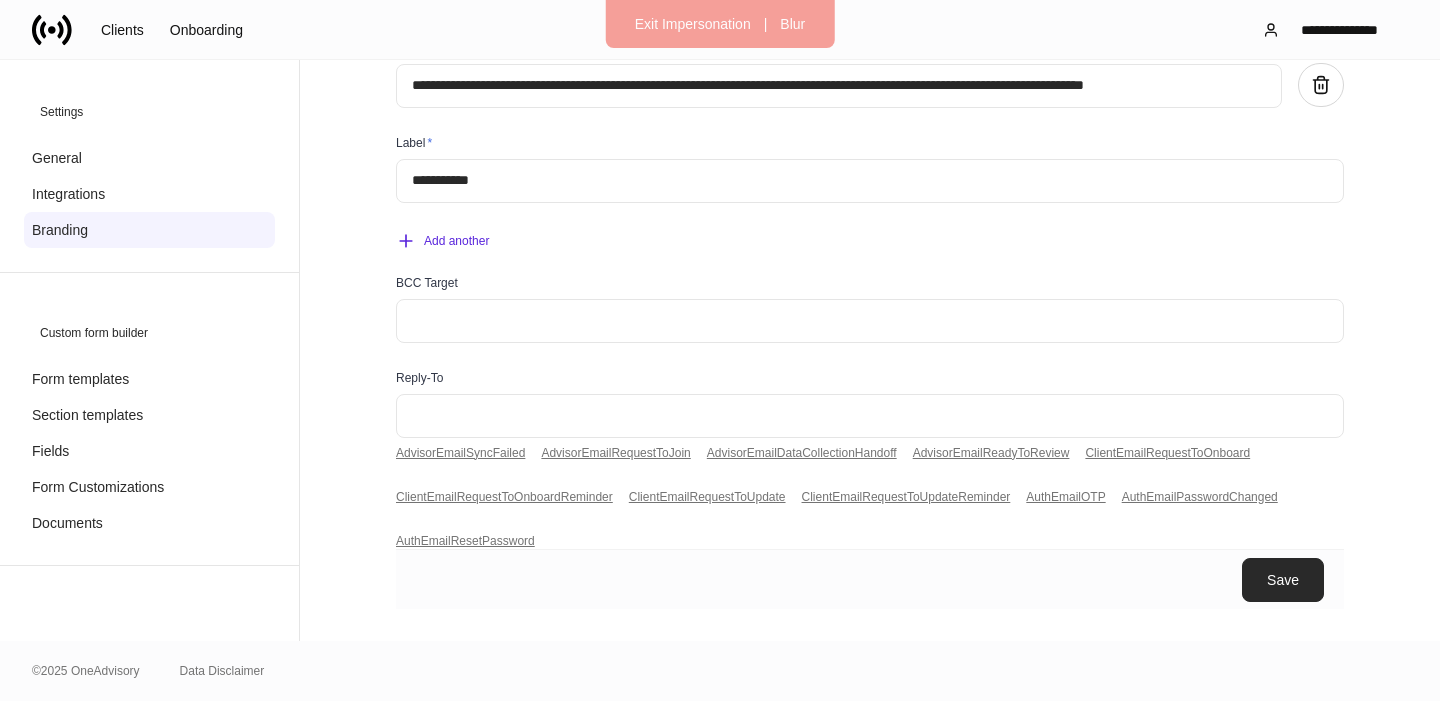 click on "Save" at bounding box center [1283, 580] 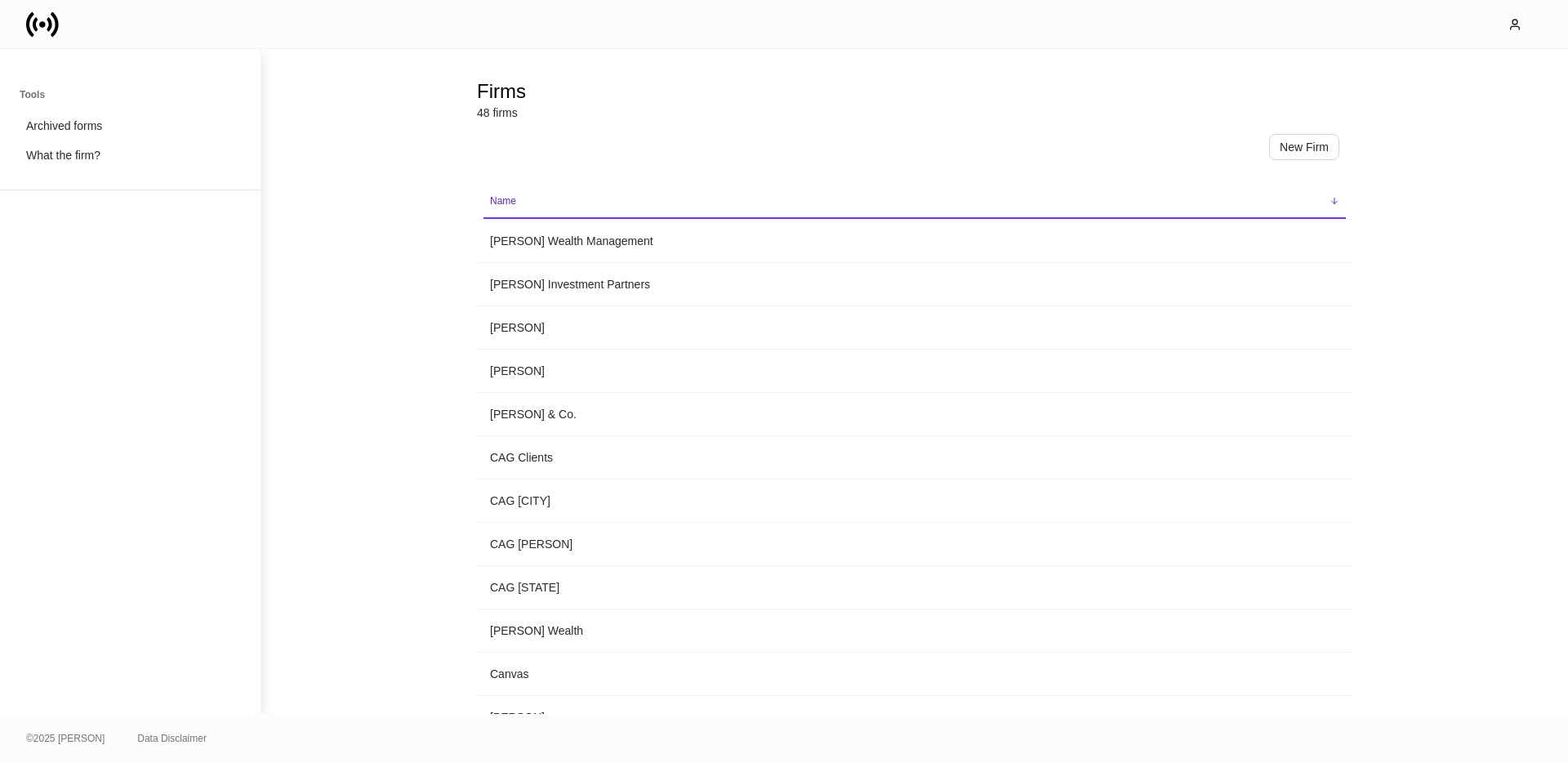 scroll, scrollTop: 0, scrollLeft: 0, axis: both 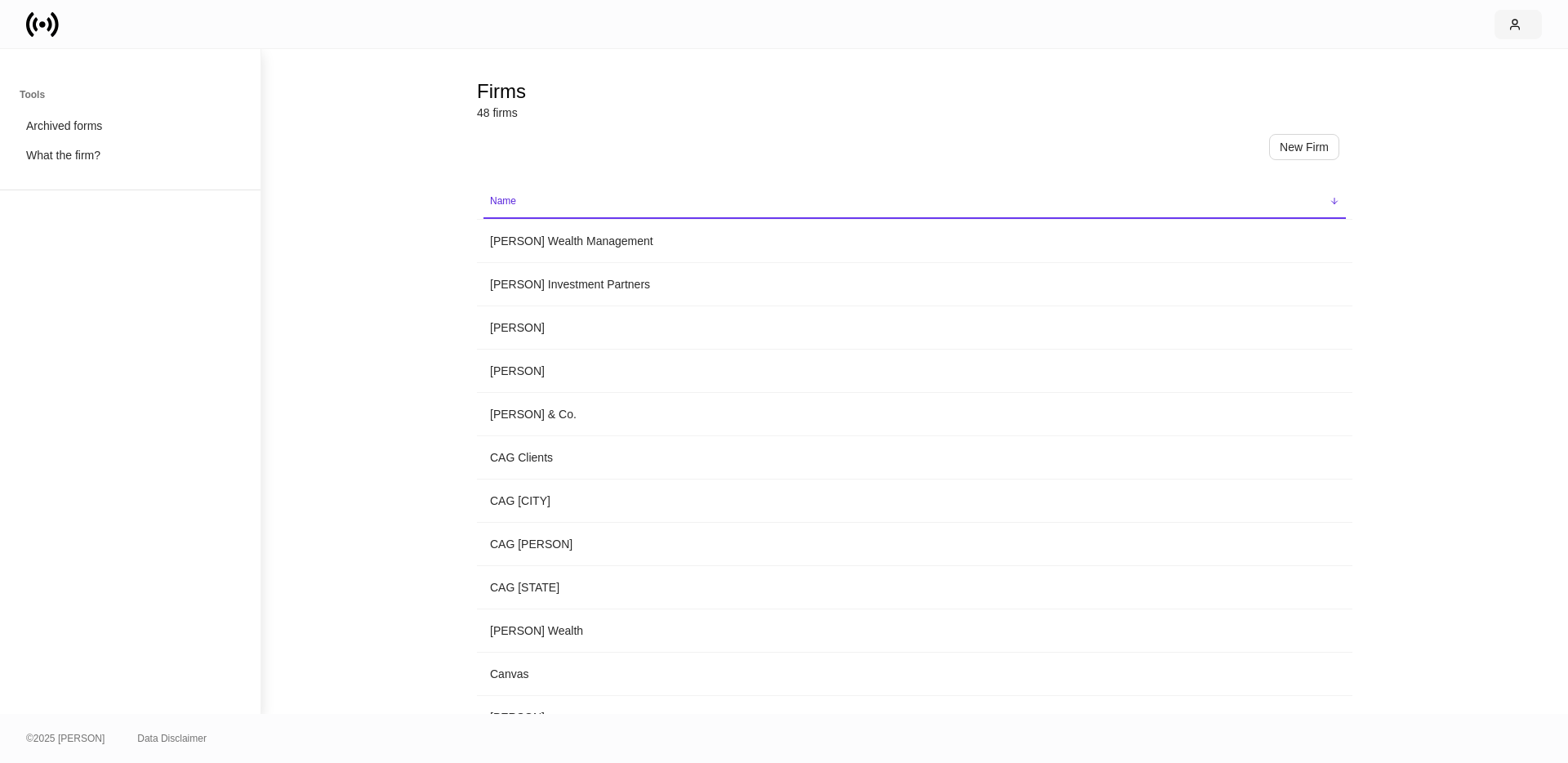 click at bounding box center [1518, 25] 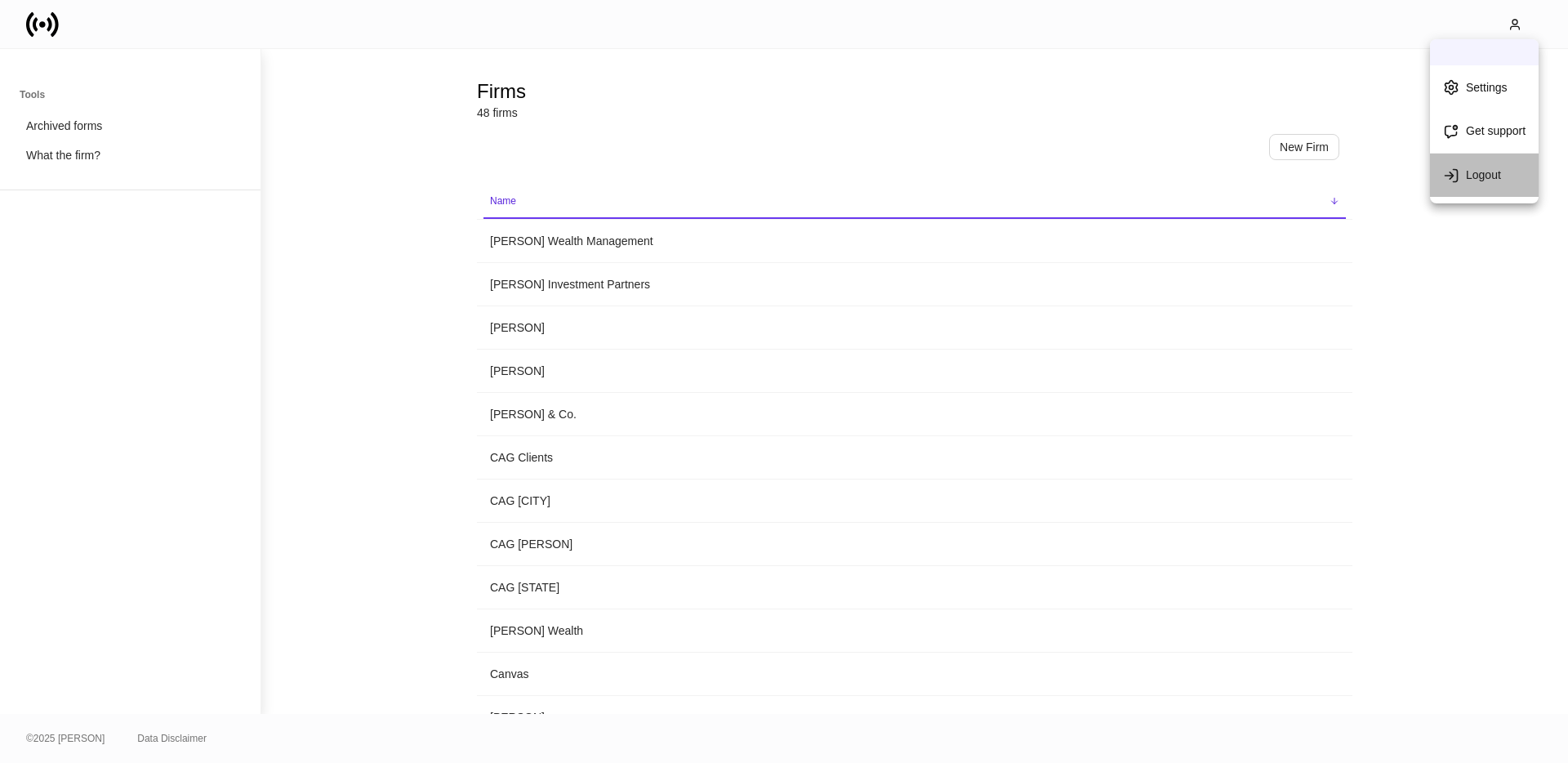drag, startPoint x: 1450, startPoint y: 171, endPoint x: 1388, endPoint y: 163, distance: 62.514 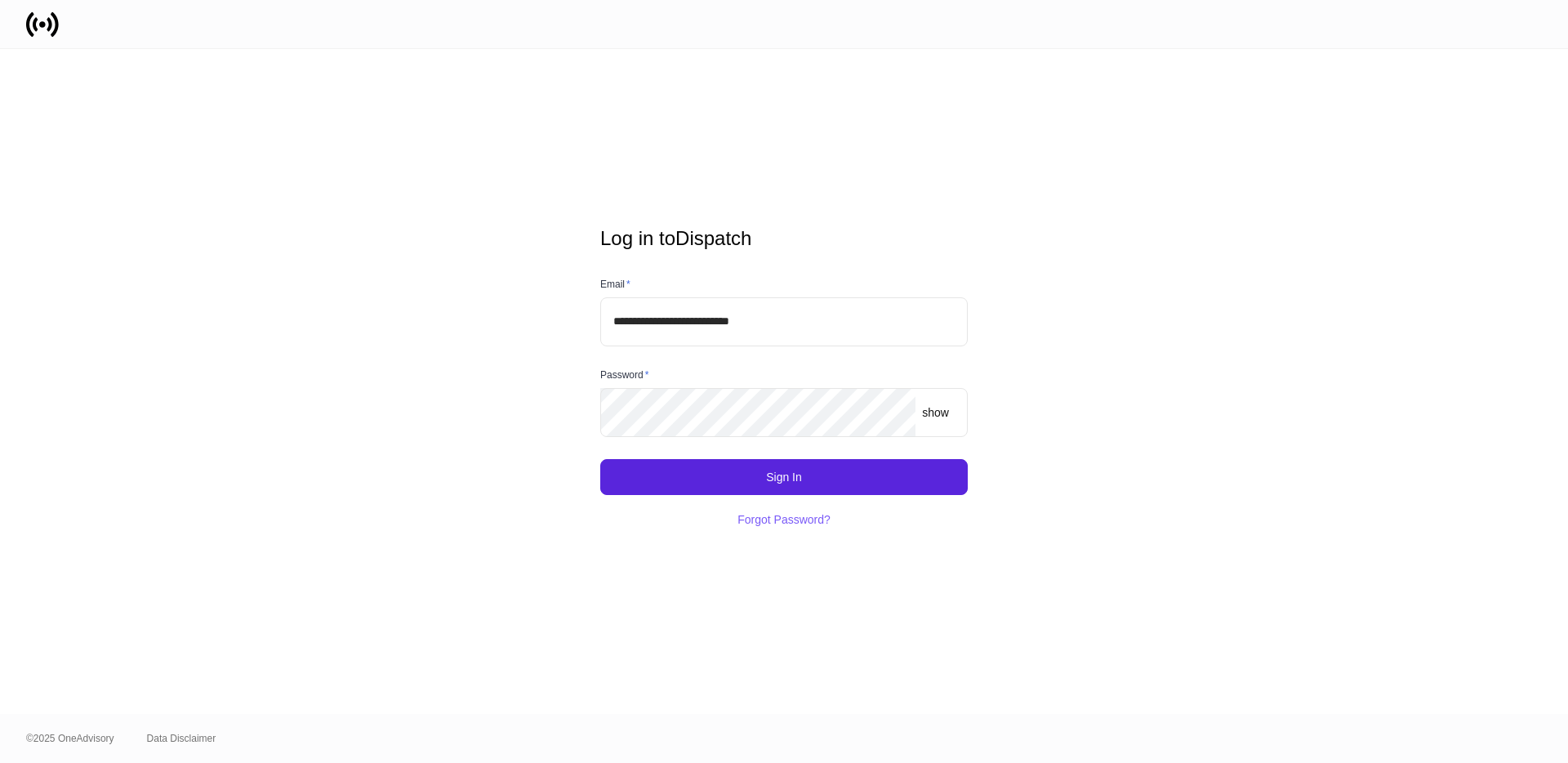 scroll, scrollTop: 0, scrollLeft: 0, axis: both 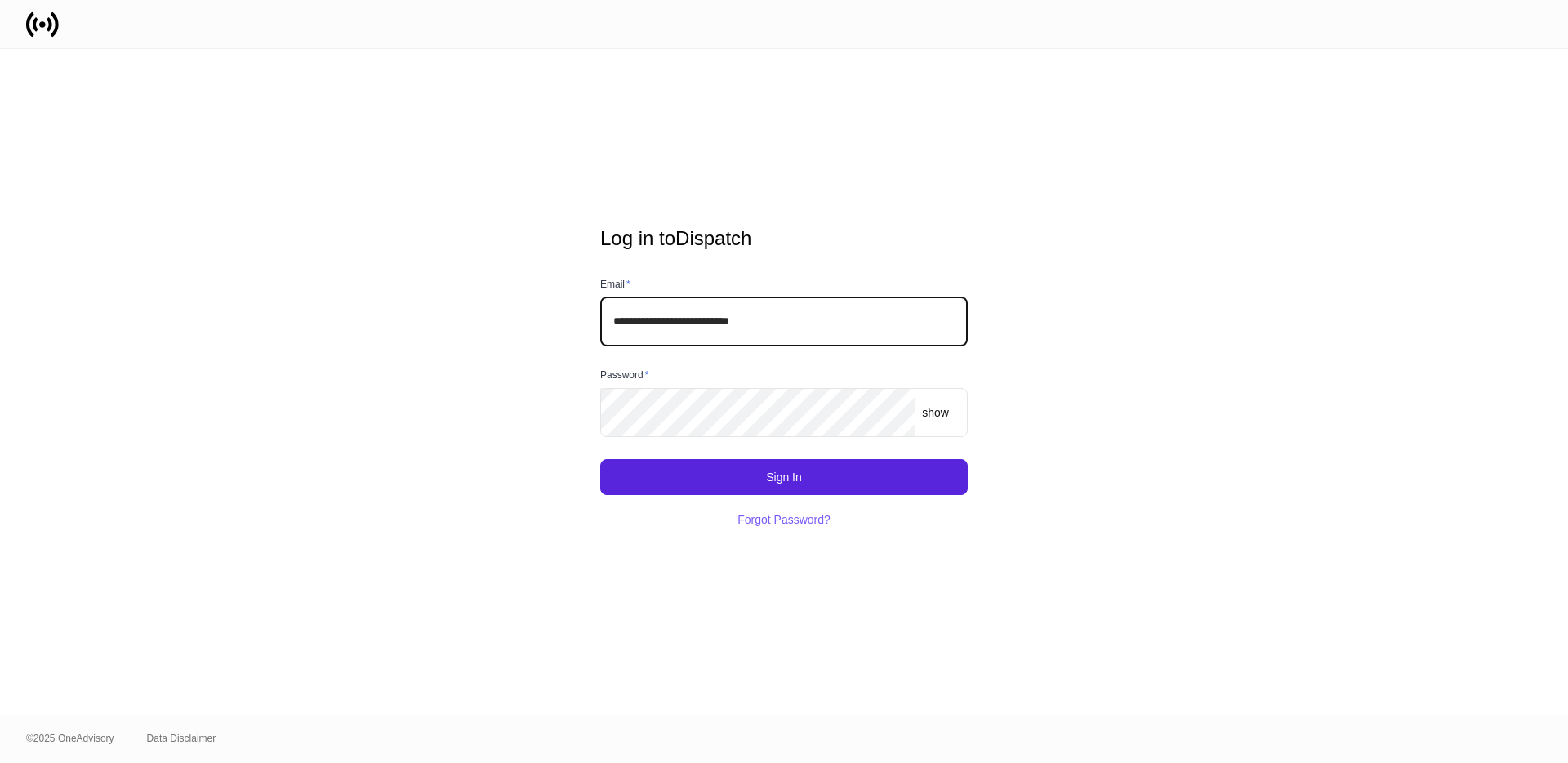 drag, startPoint x: 729, startPoint y: 325, endPoint x: 493, endPoint y: 314, distance: 236.2562 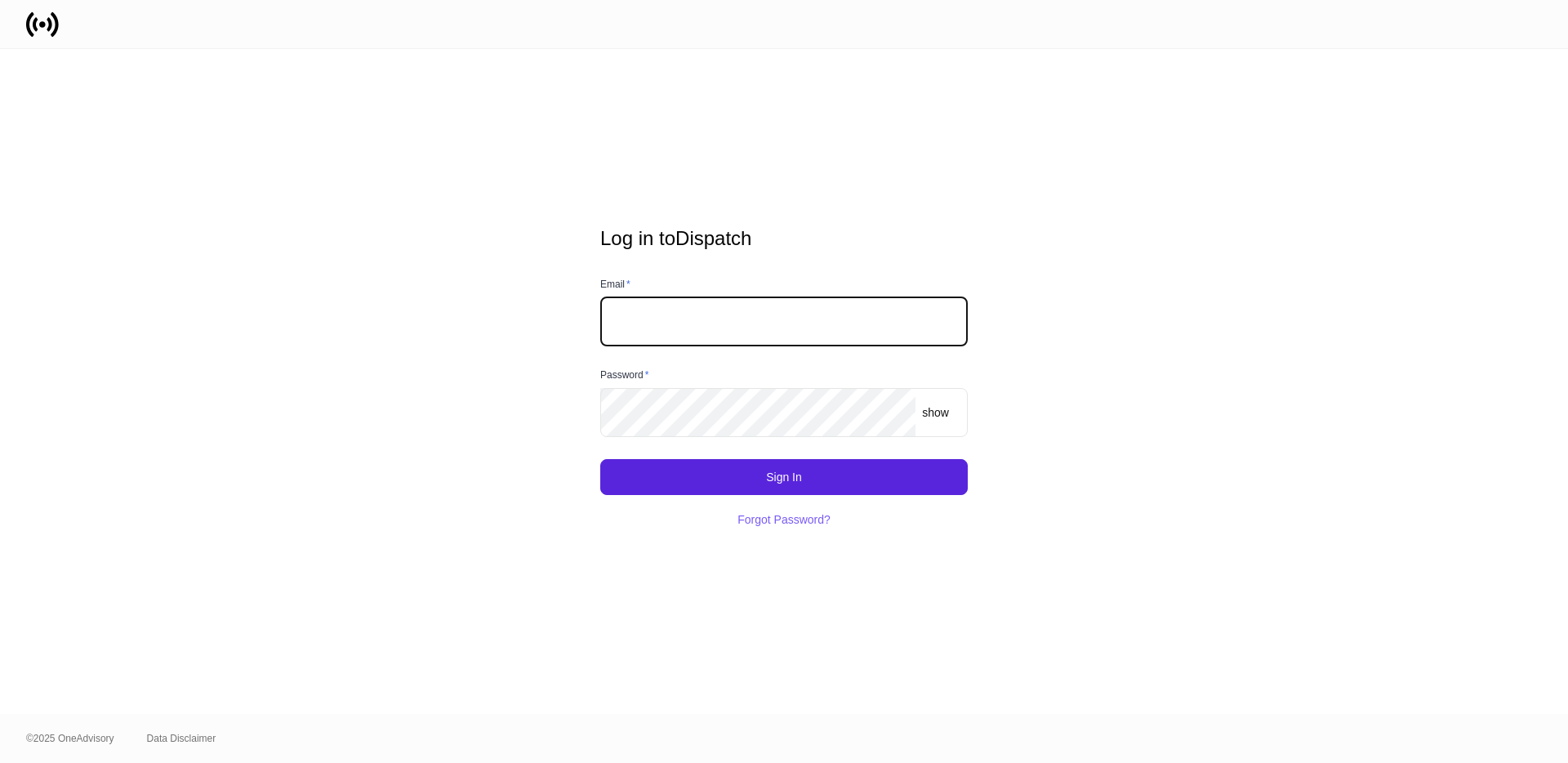 type on "**********" 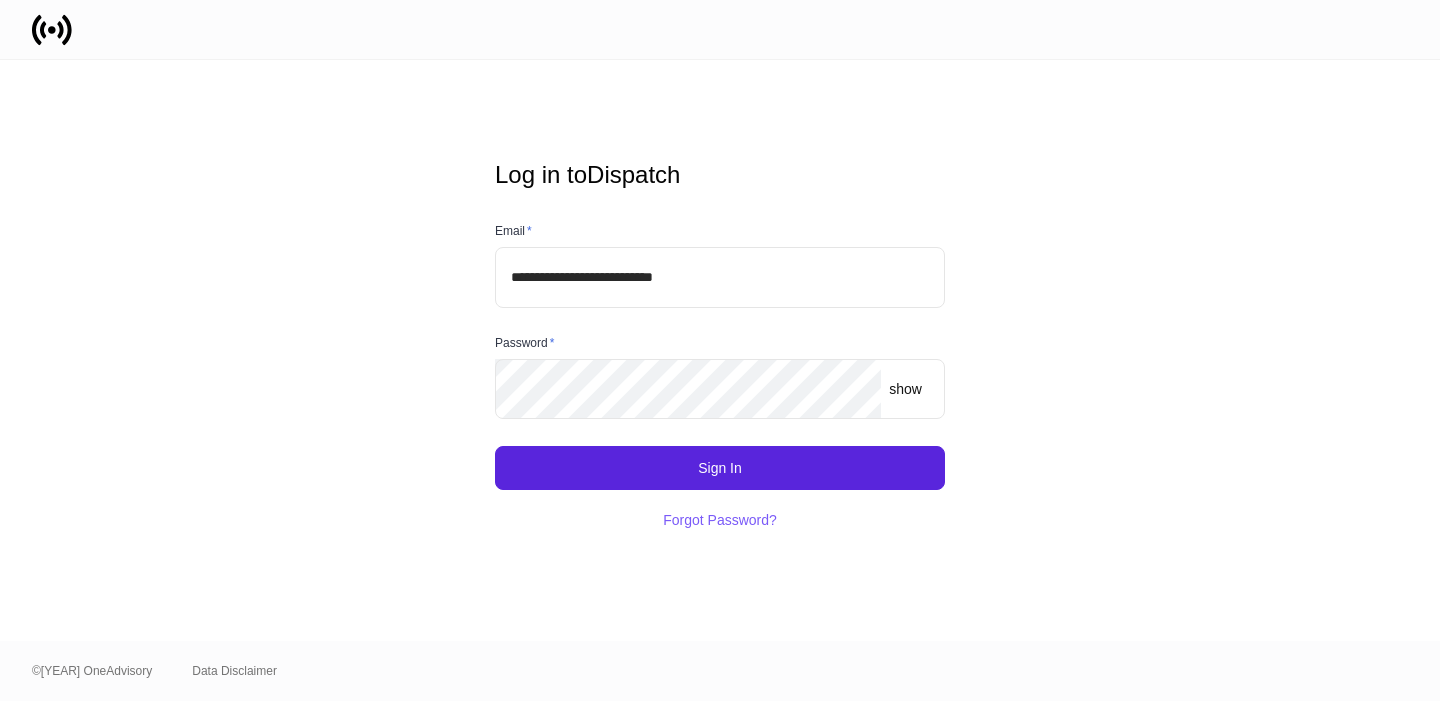 scroll, scrollTop: 0, scrollLeft: 0, axis: both 